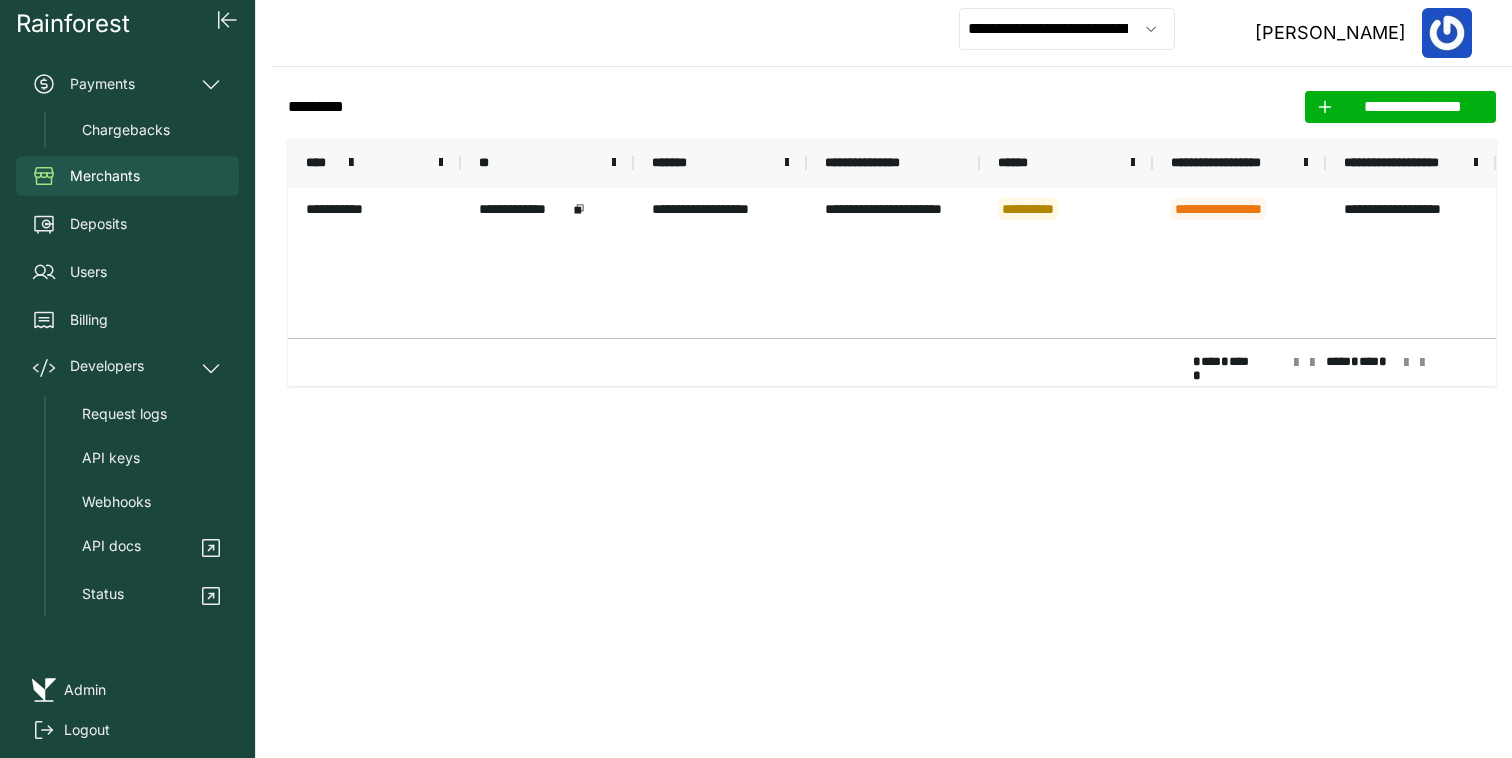 scroll, scrollTop: 0, scrollLeft: 0, axis: both 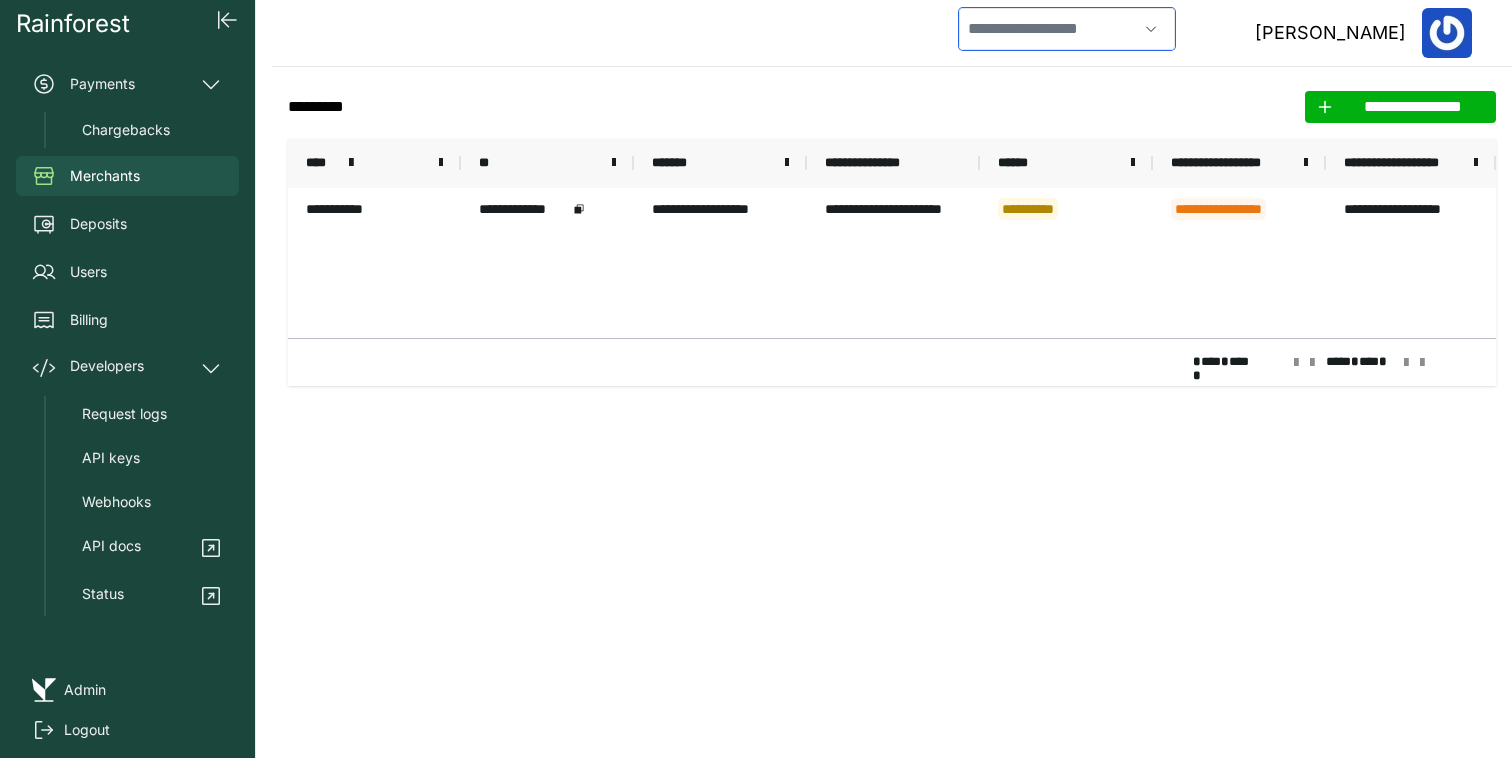 click at bounding box center [1048, 29] 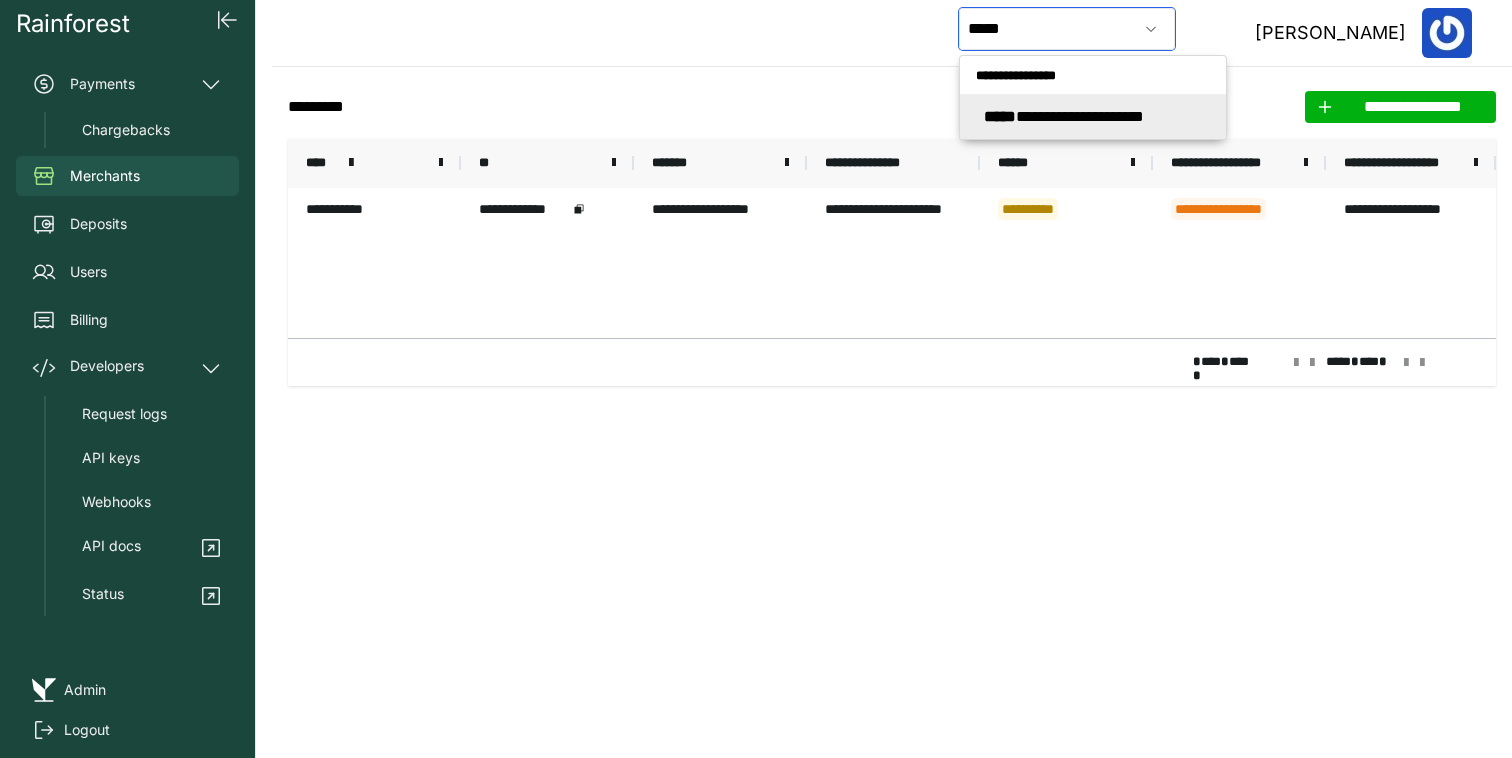 click on "**********" at bounding box center [1064, 116] 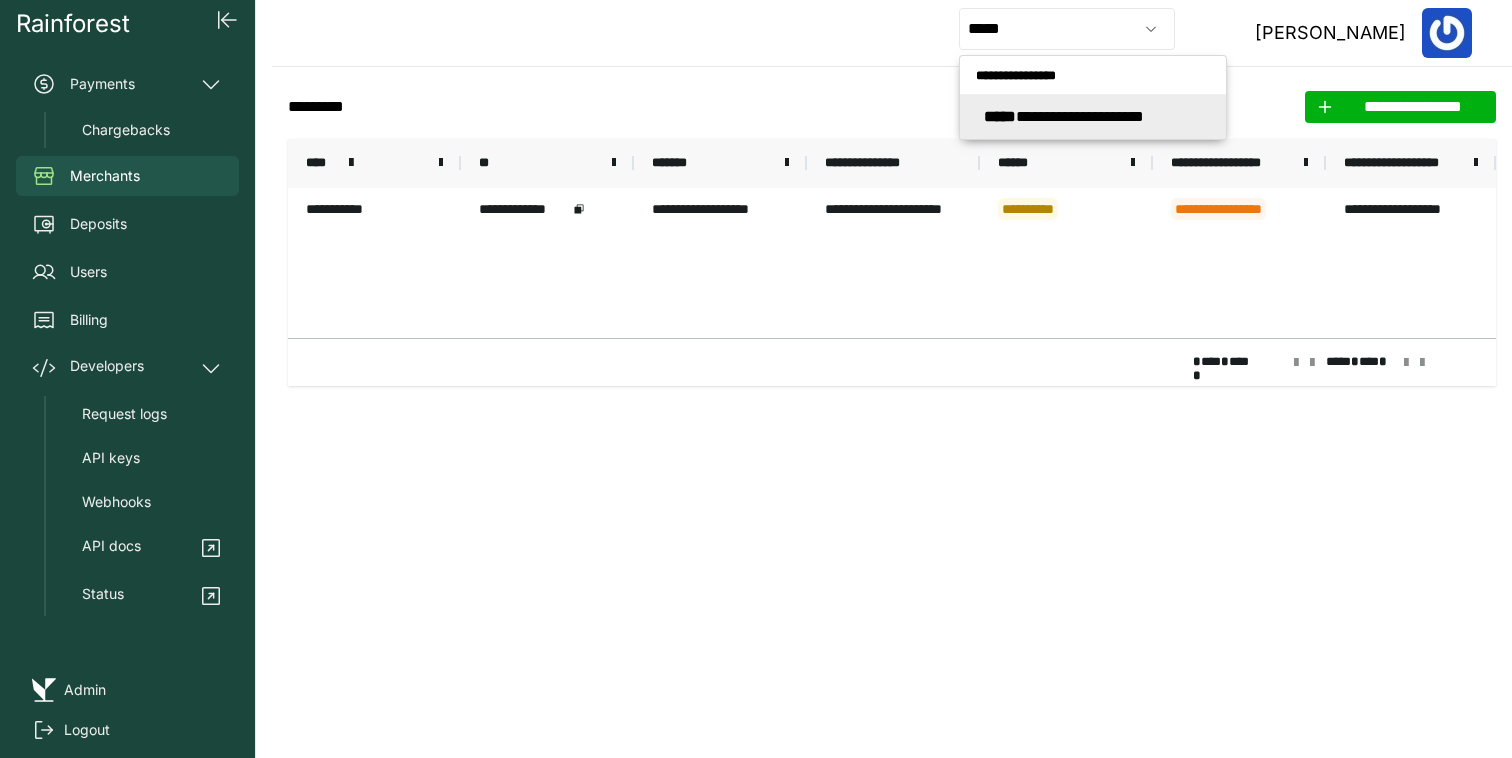 type on "**********" 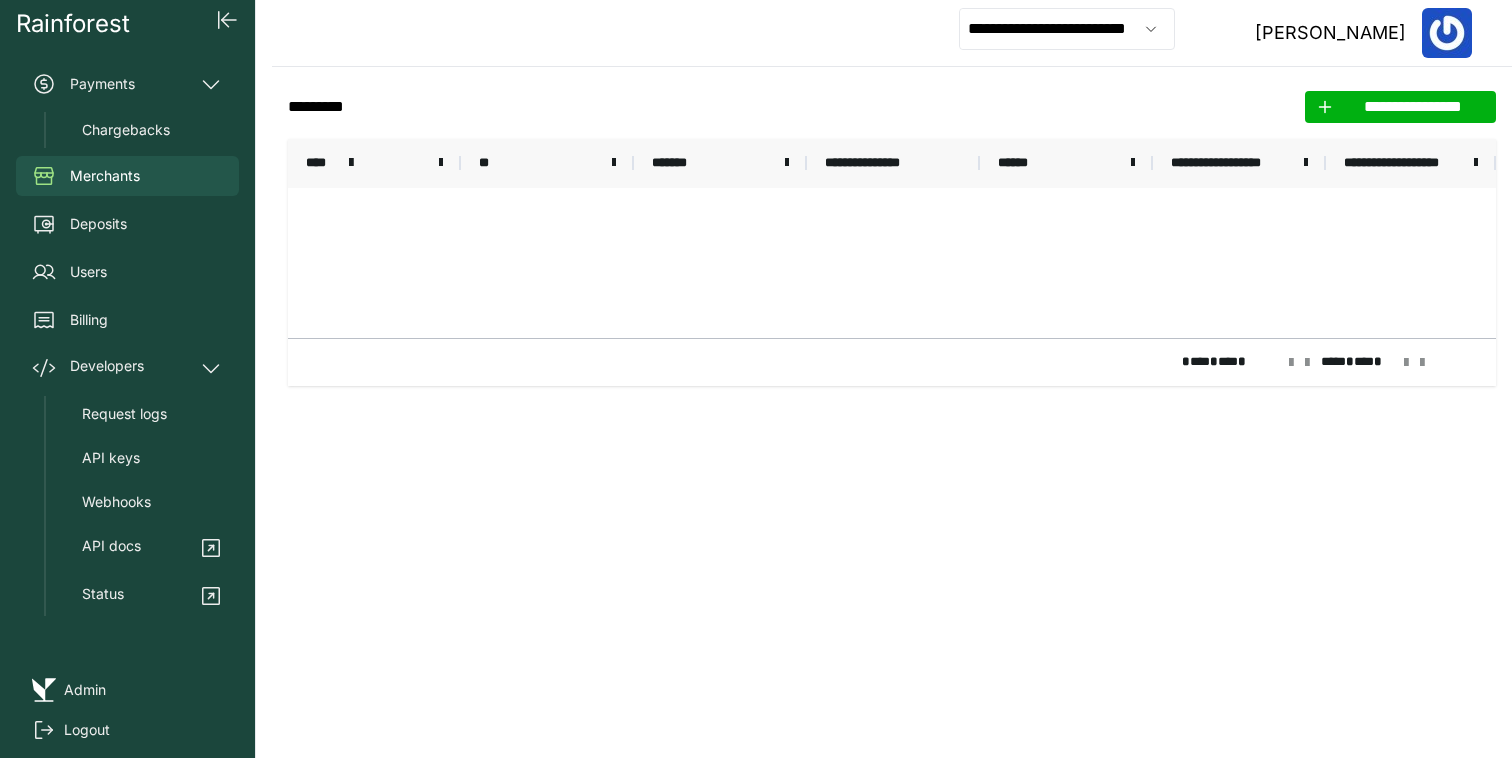click on "****" at bounding box center [374, 163] 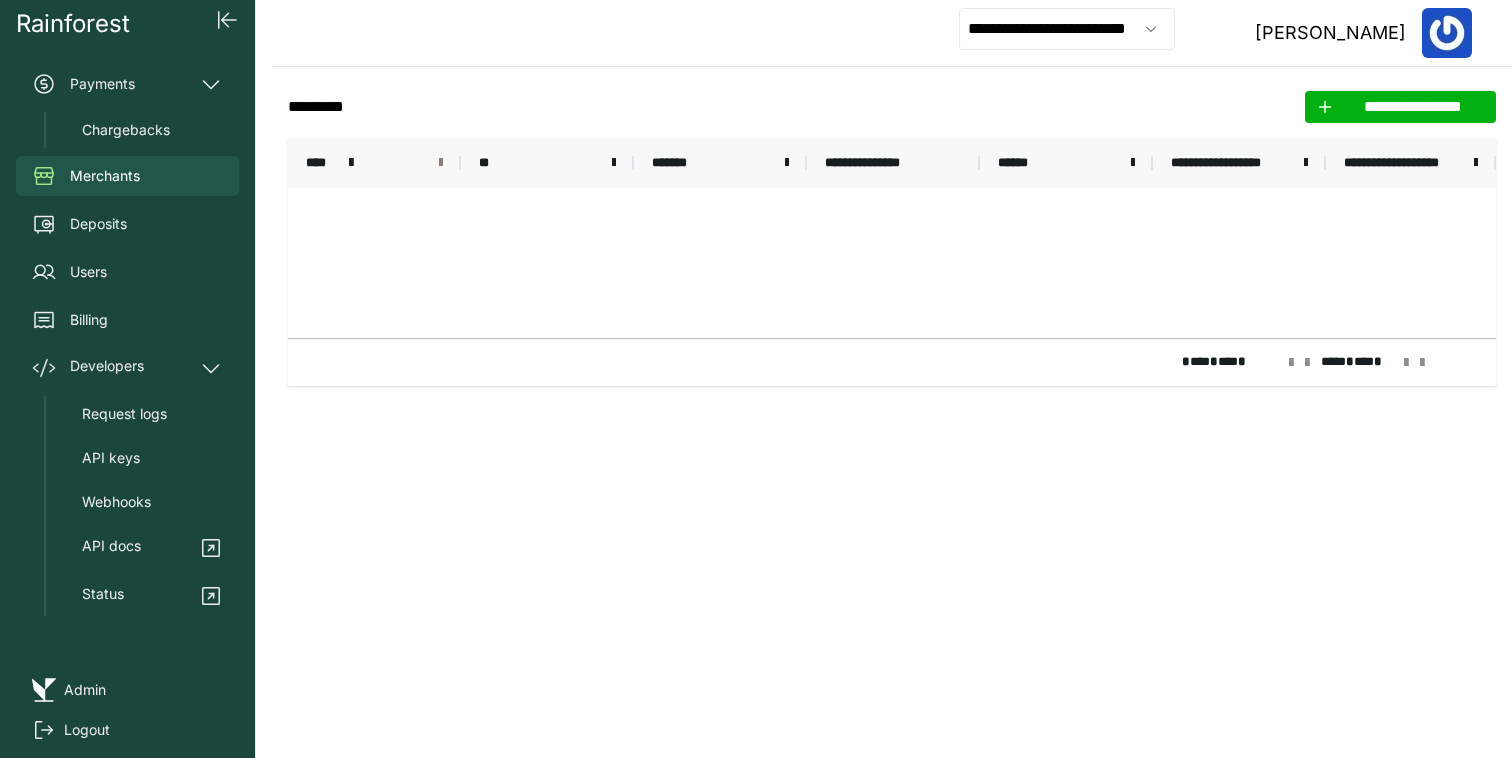click at bounding box center (441, 163) 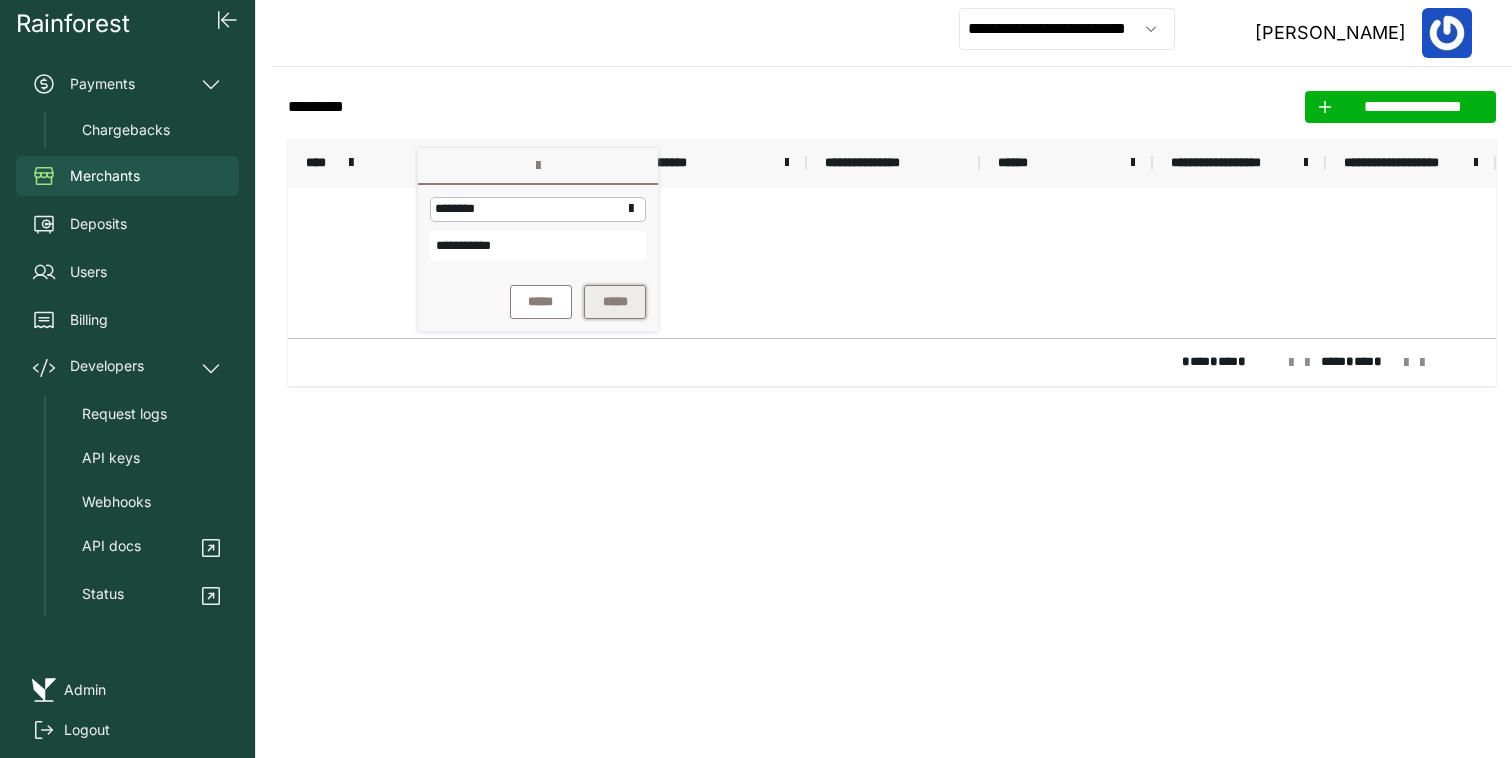 click on "*****" at bounding box center (615, 302) 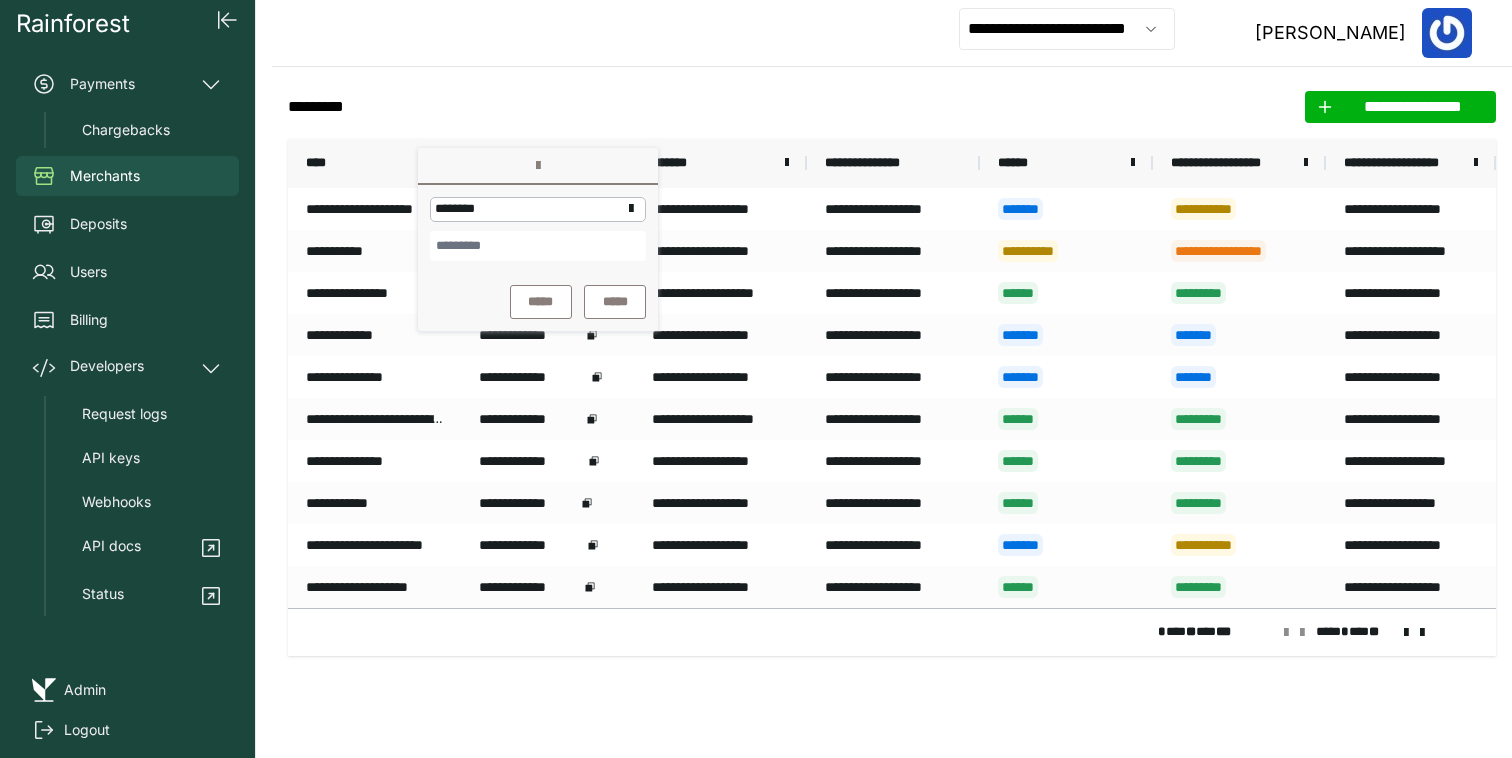 click on "Merchants" at bounding box center [127, 176] 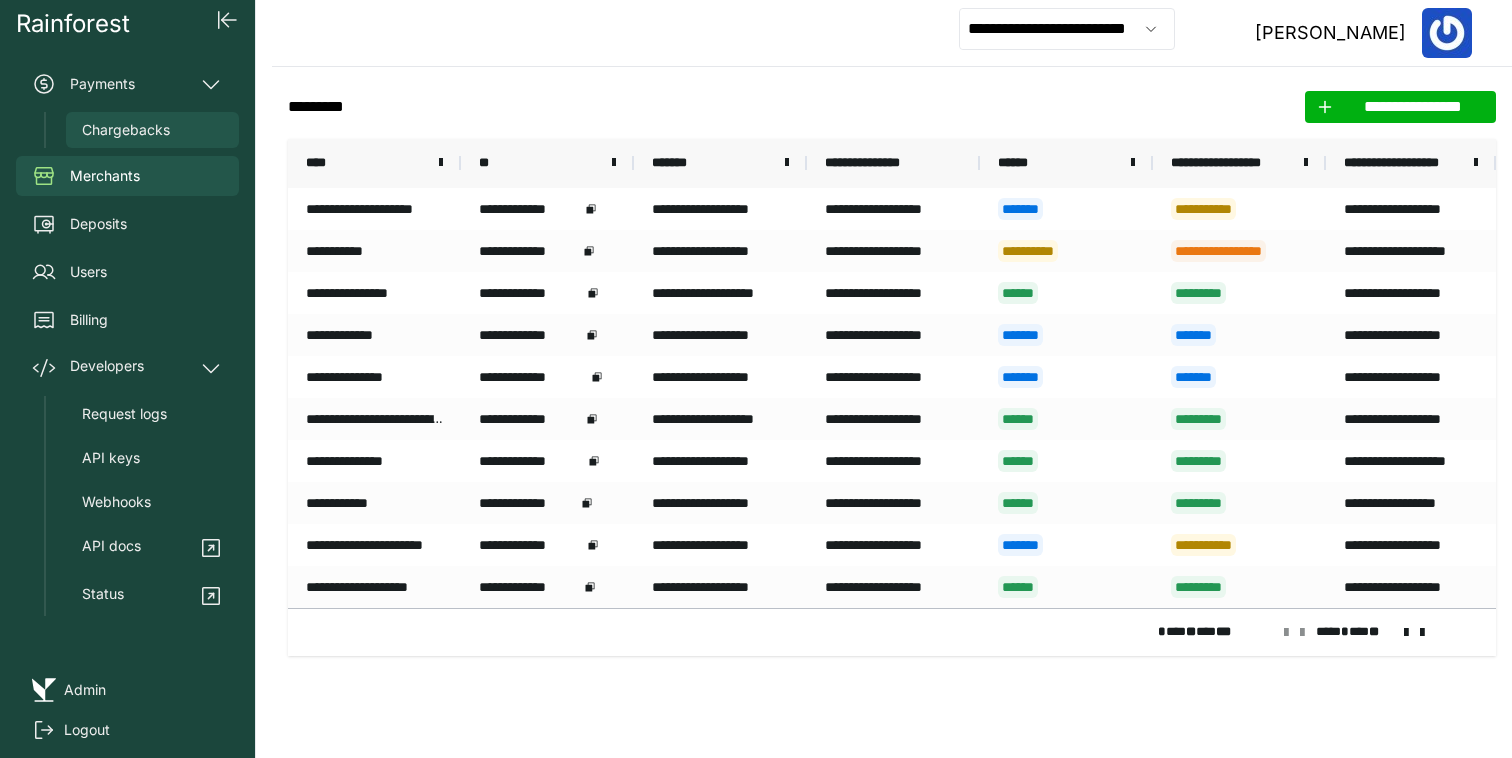 click on "Chargebacks" at bounding box center [126, 130] 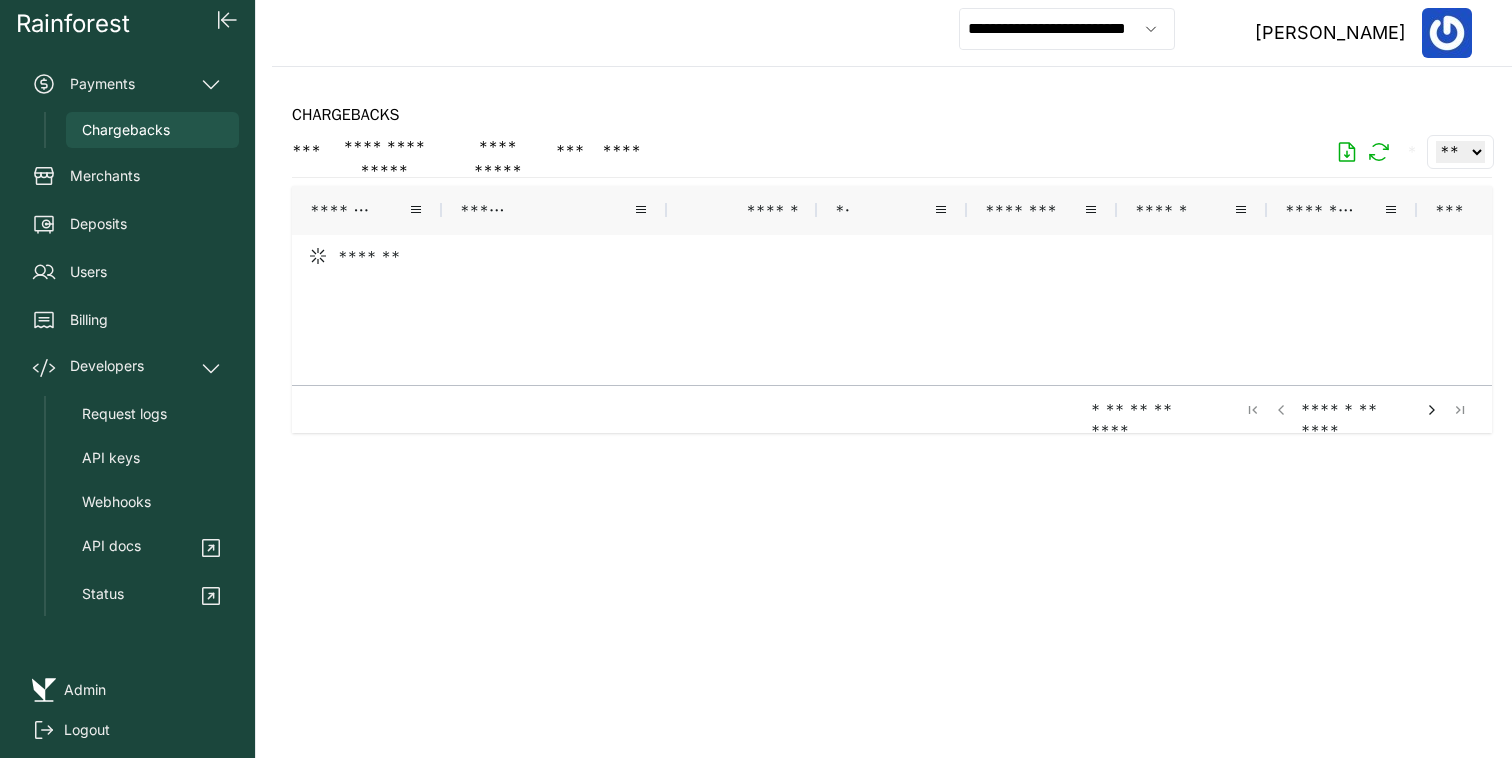scroll, scrollTop: 0, scrollLeft: 92, axis: horizontal 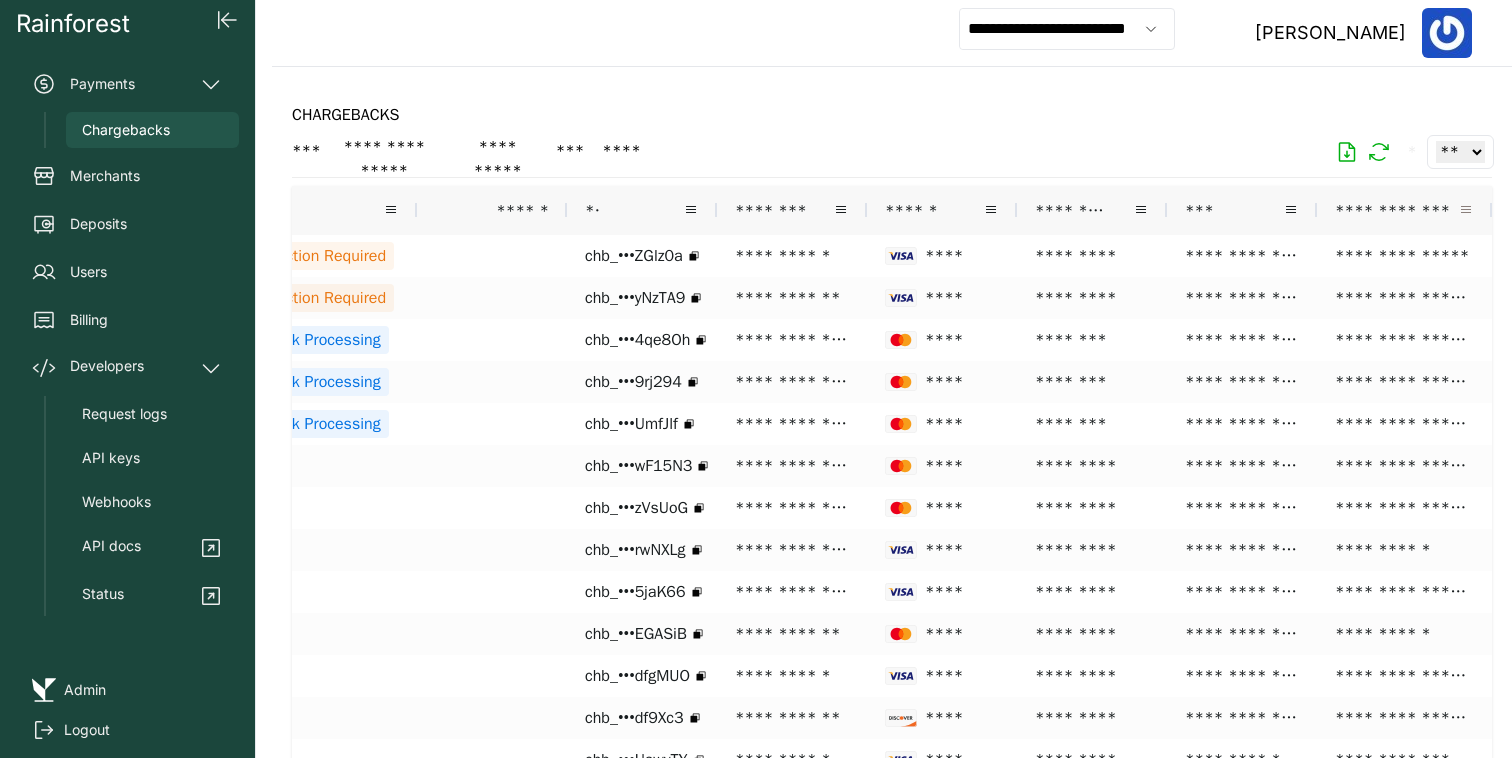 click at bounding box center (1466, 210) 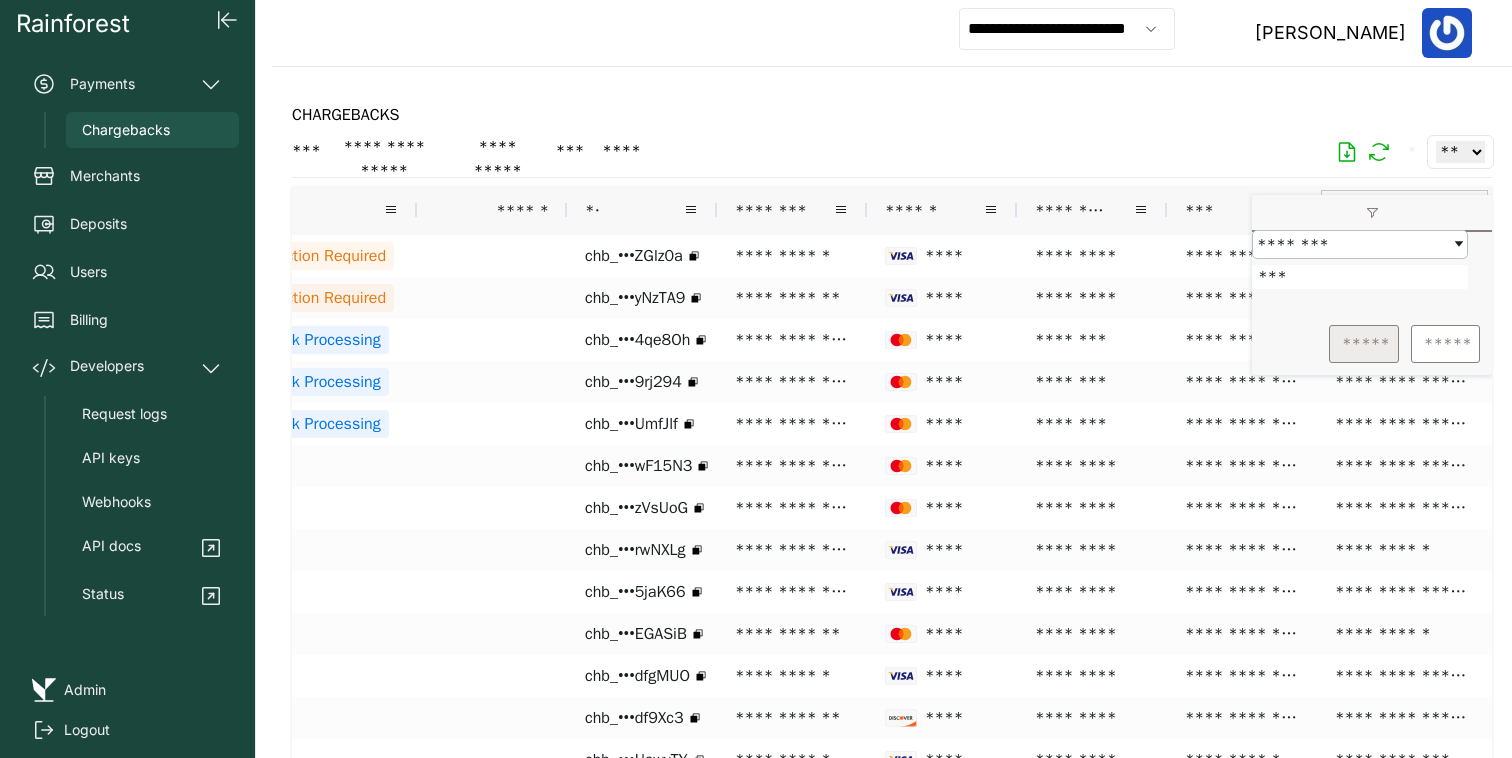 type on "***" 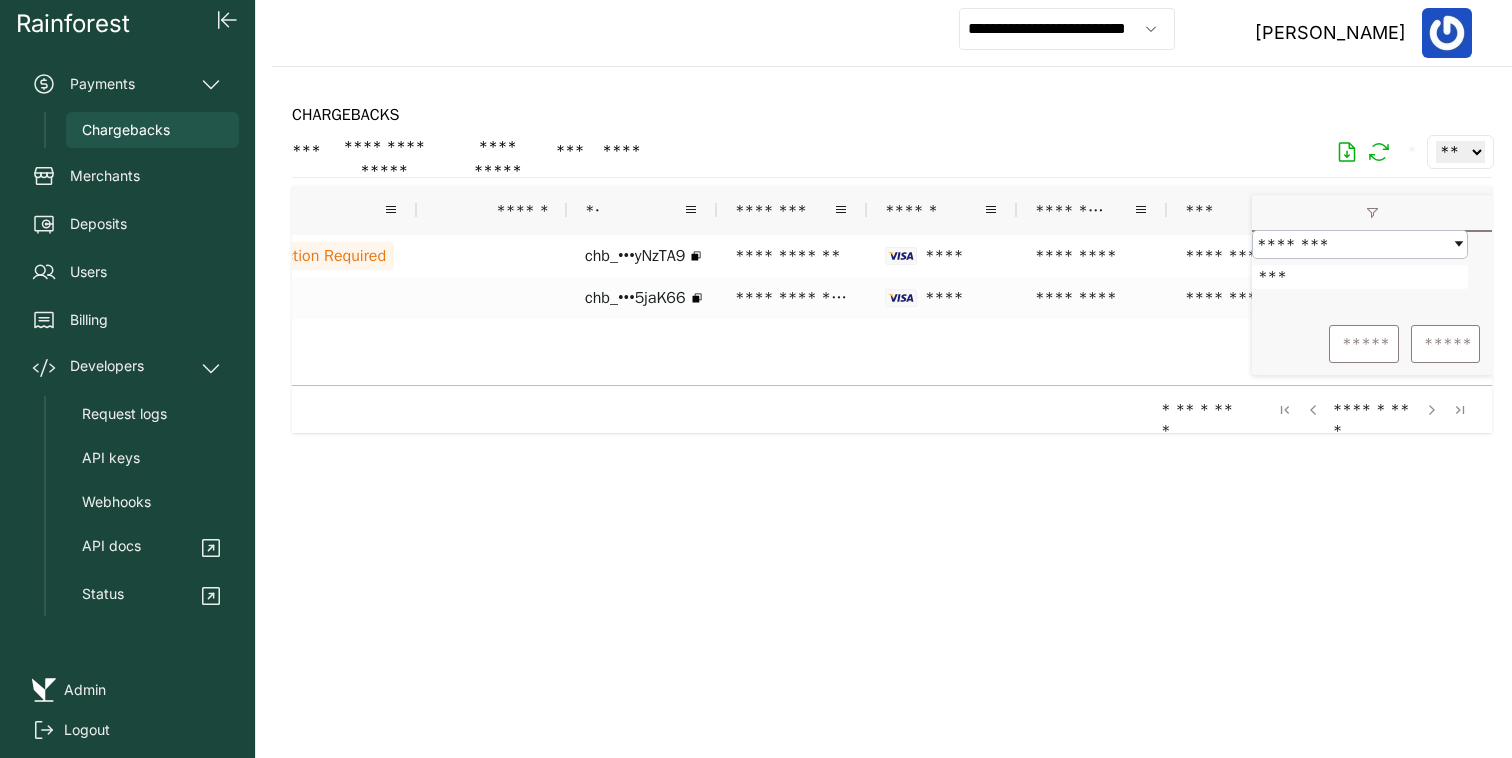 click on "CHARGEBACKS" 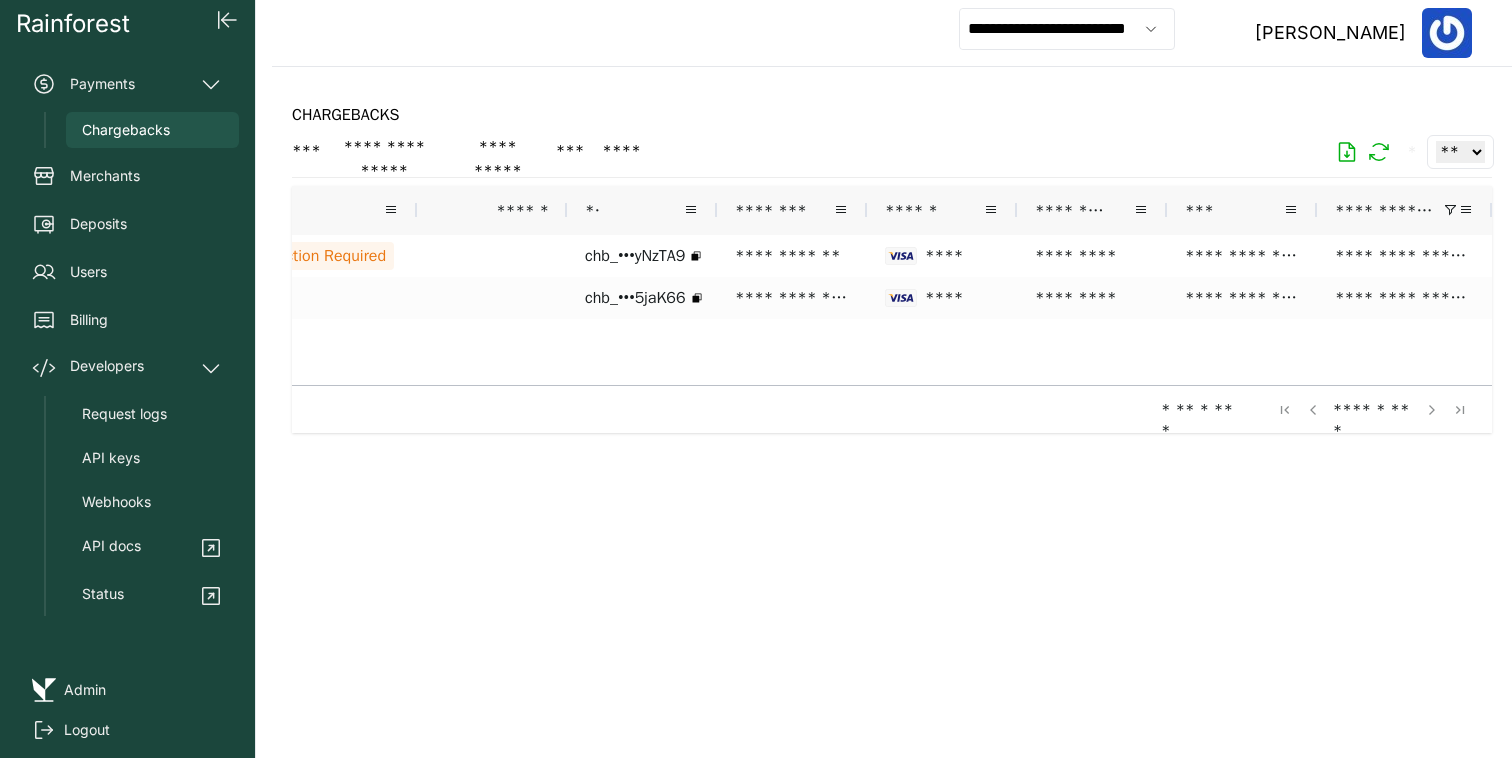 scroll, scrollTop: 0, scrollLeft: 43, axis: horizontal 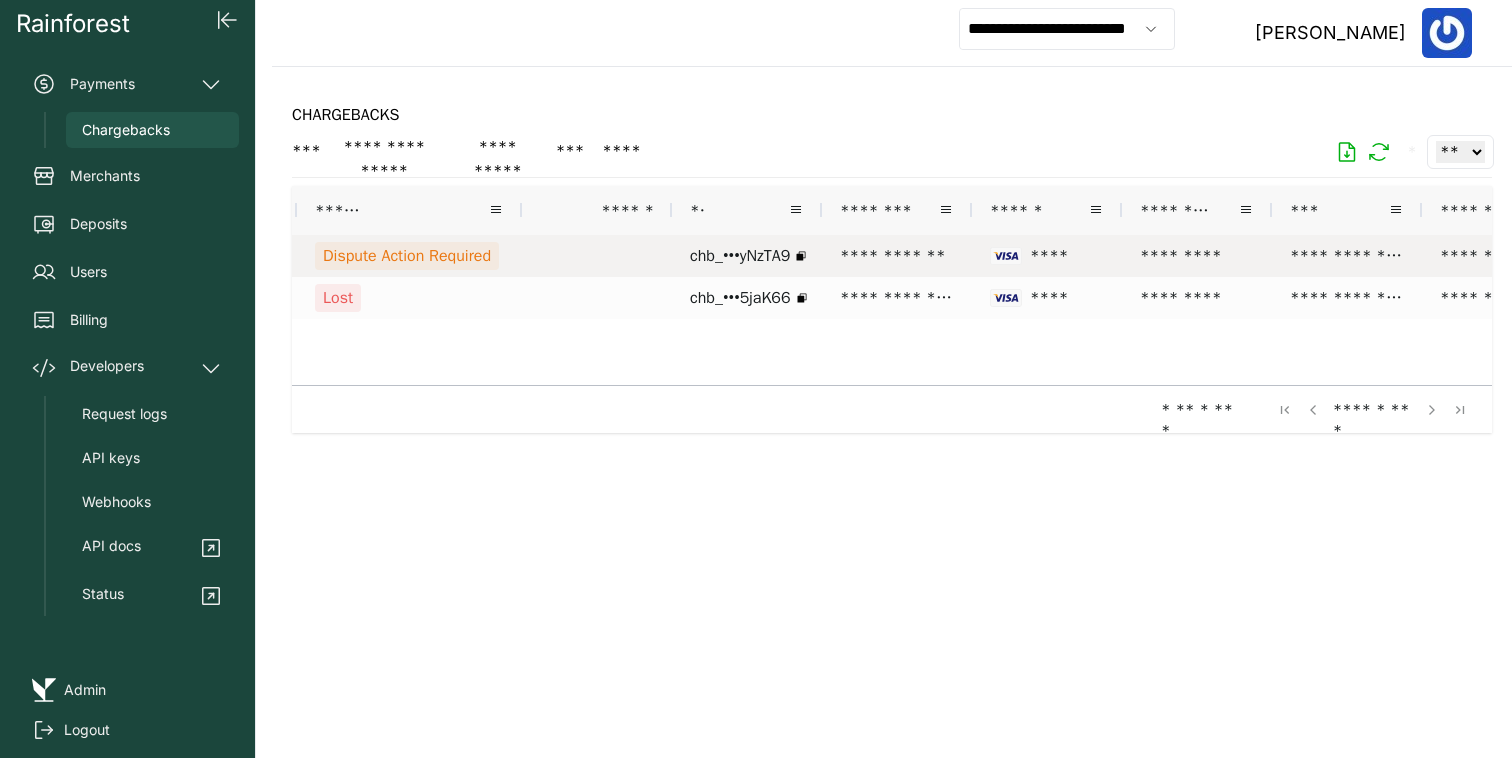 click on "**********" at bounding box center [897, 256] 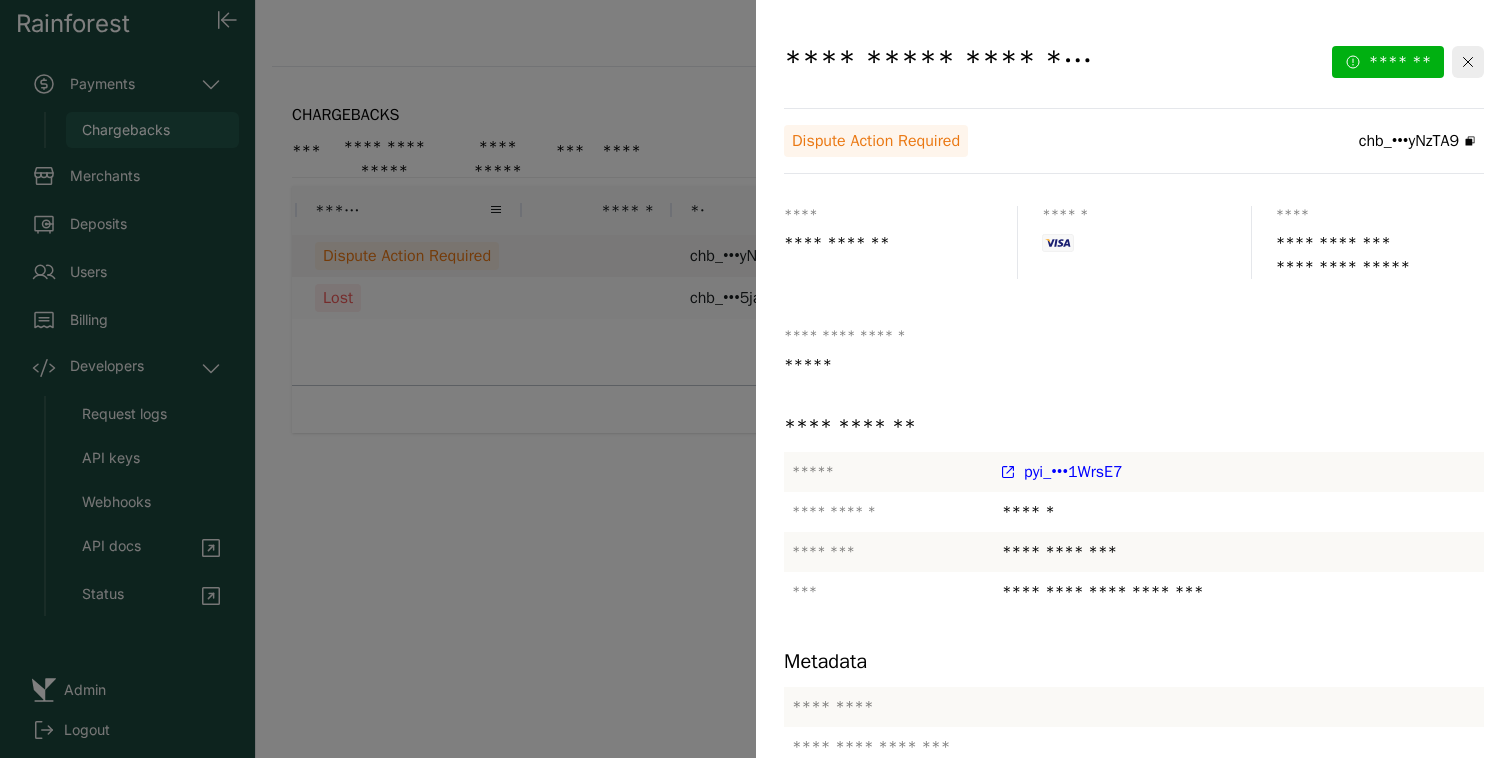 drag, startPoint x: 898, startPoint y: 246, endPoint x: 783, endPoint y: 249, distance: 115.03912 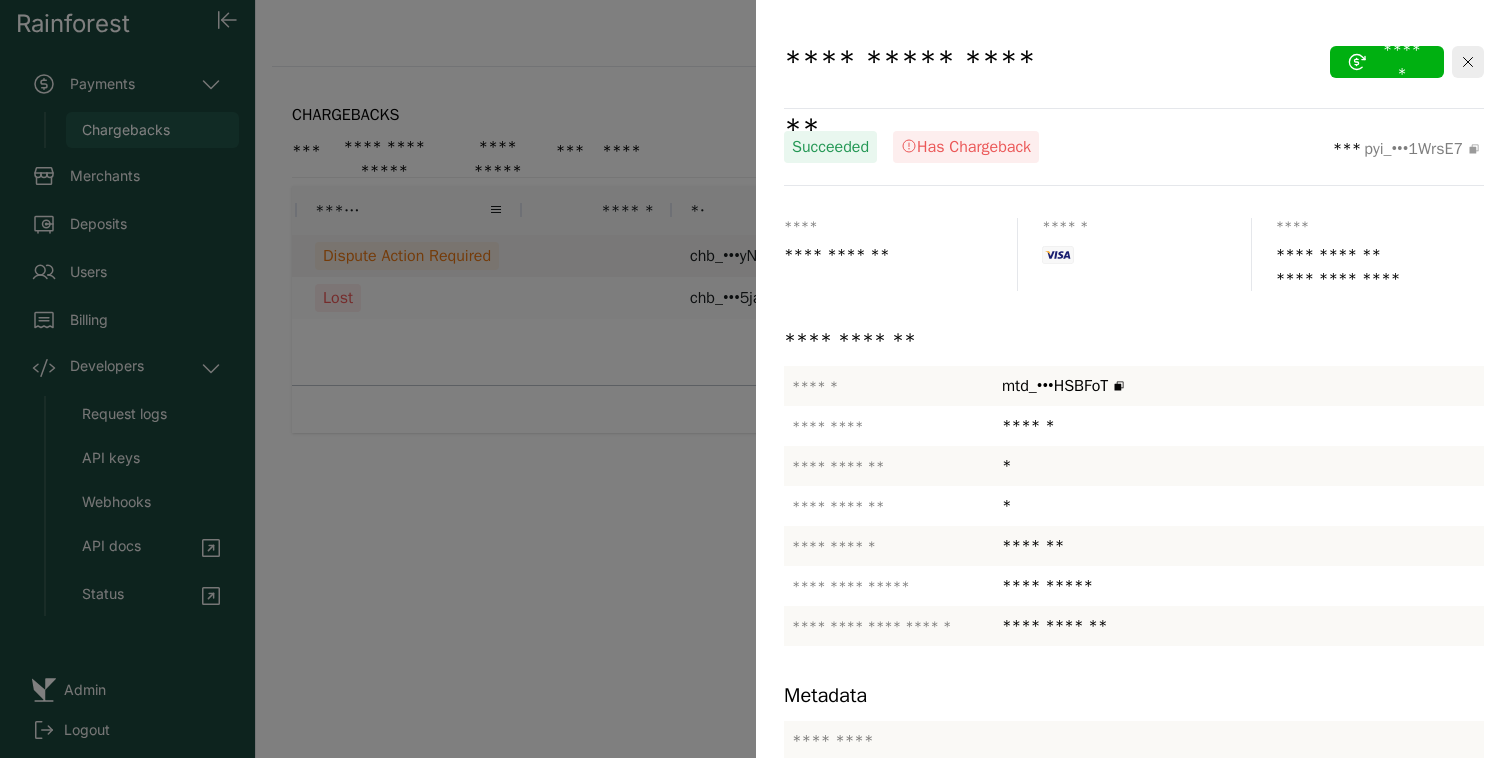 click 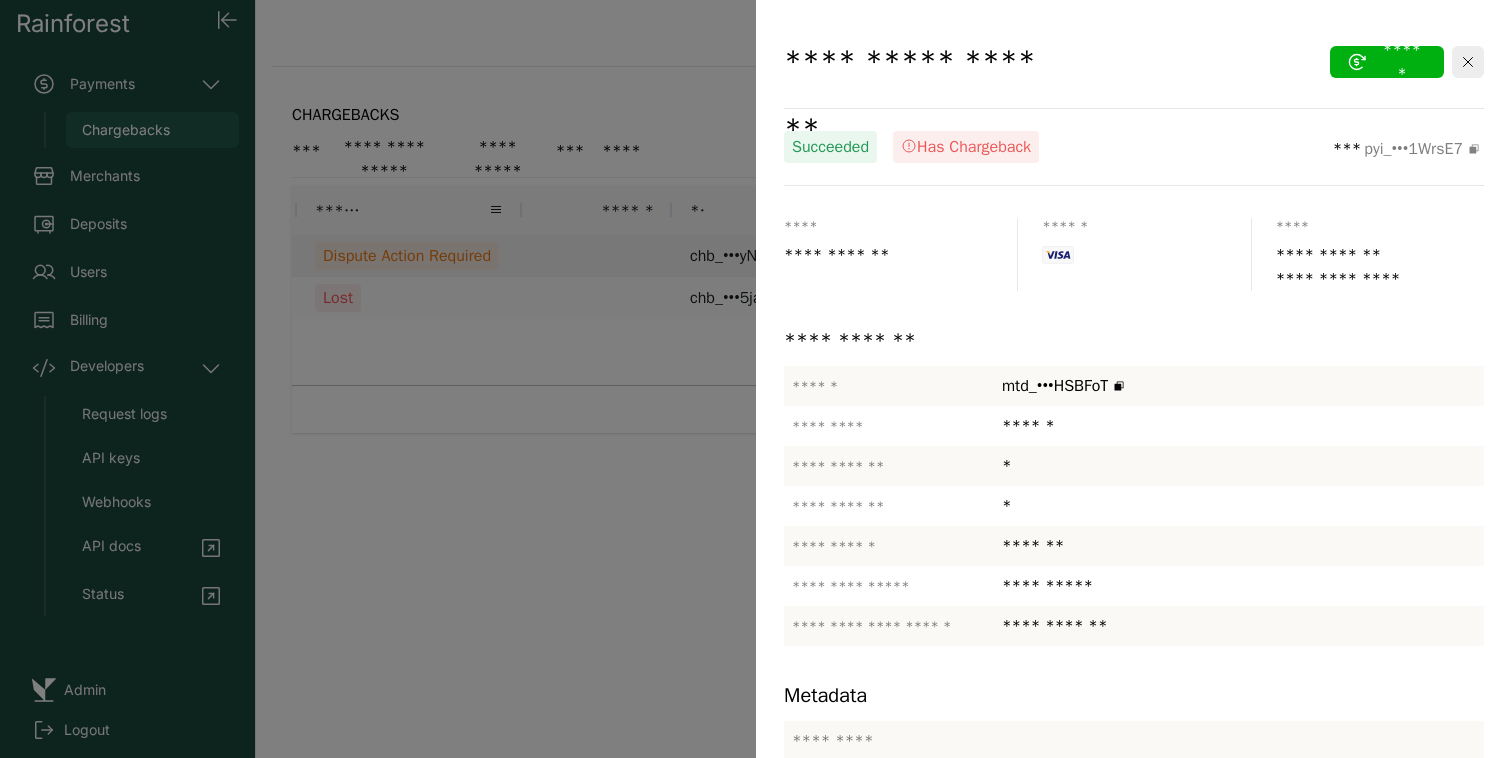 drag, startPoint x: 902, startPoint y: 258, endPoint x: 780, endPoint y: 261, distance: 122.03688 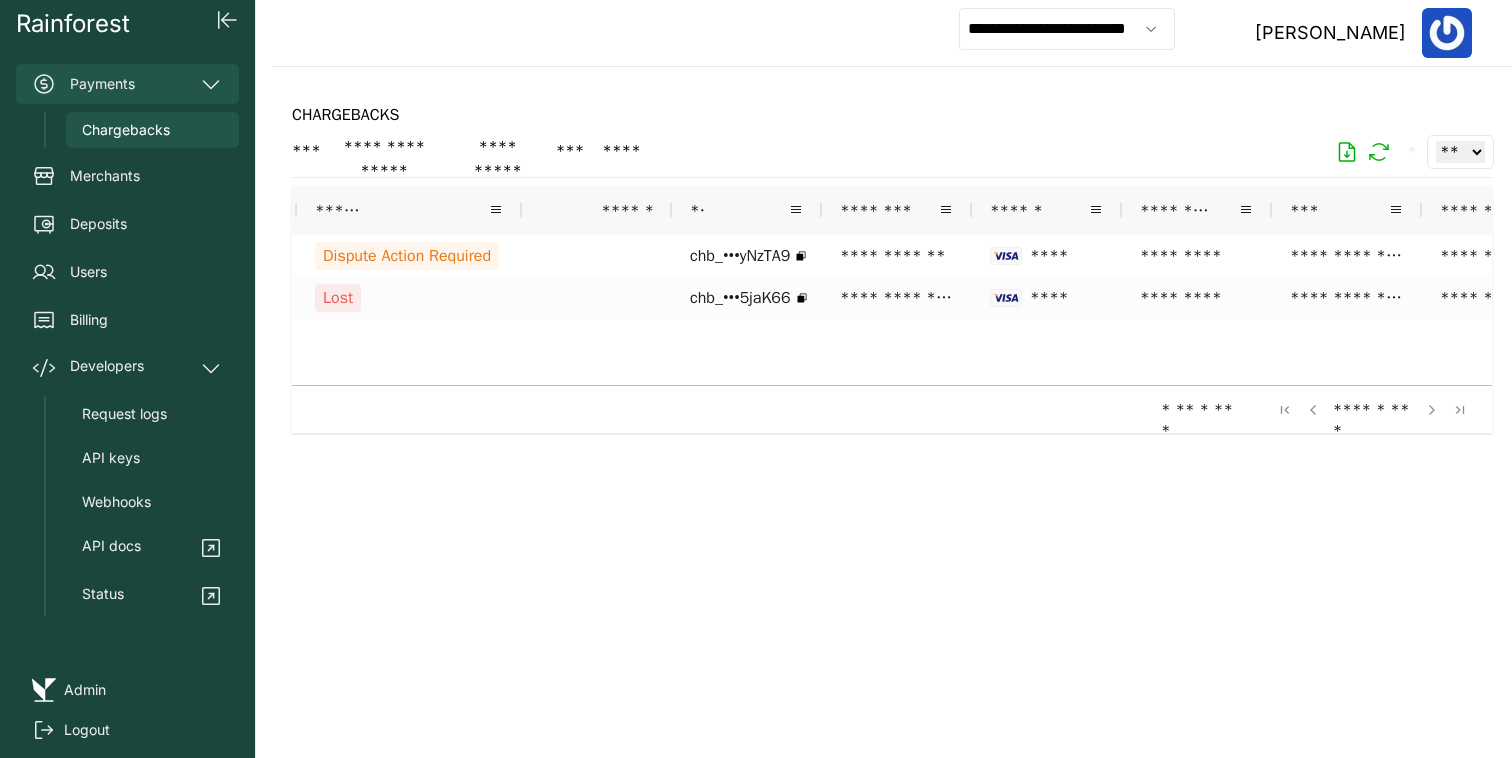 click on "Payments" at bounding box center (127, 84) 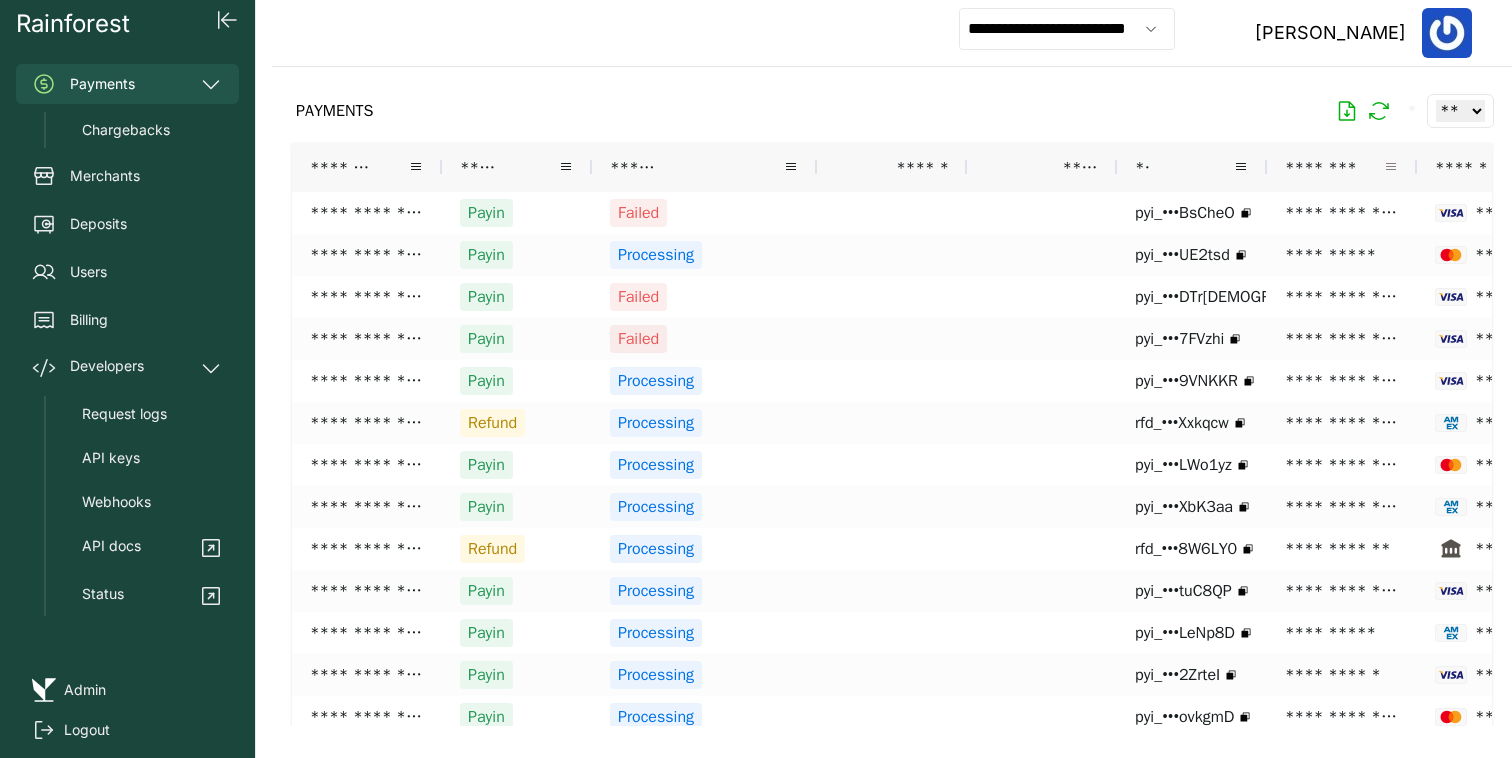 click at bounding box center [1391, 167] 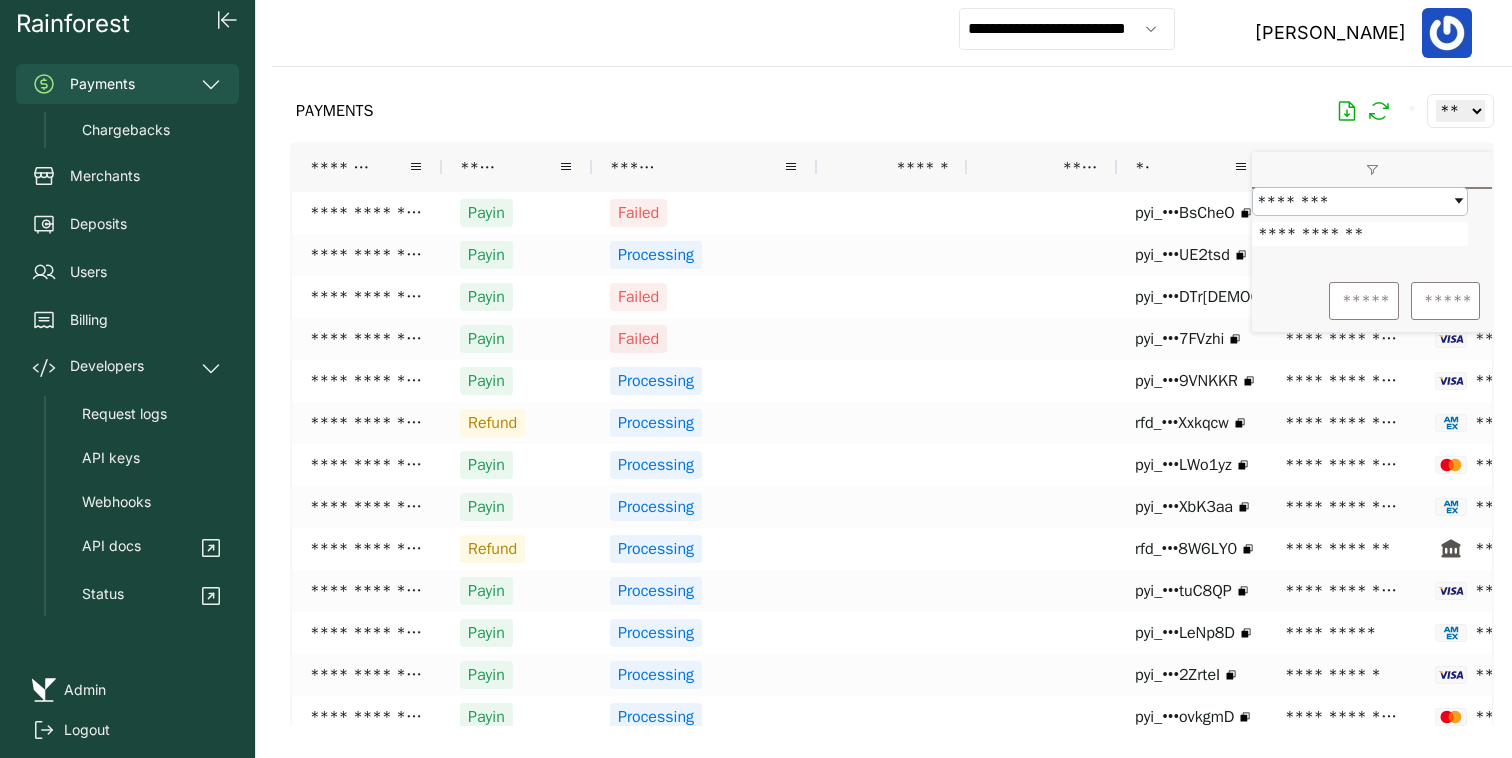 type on "**********" 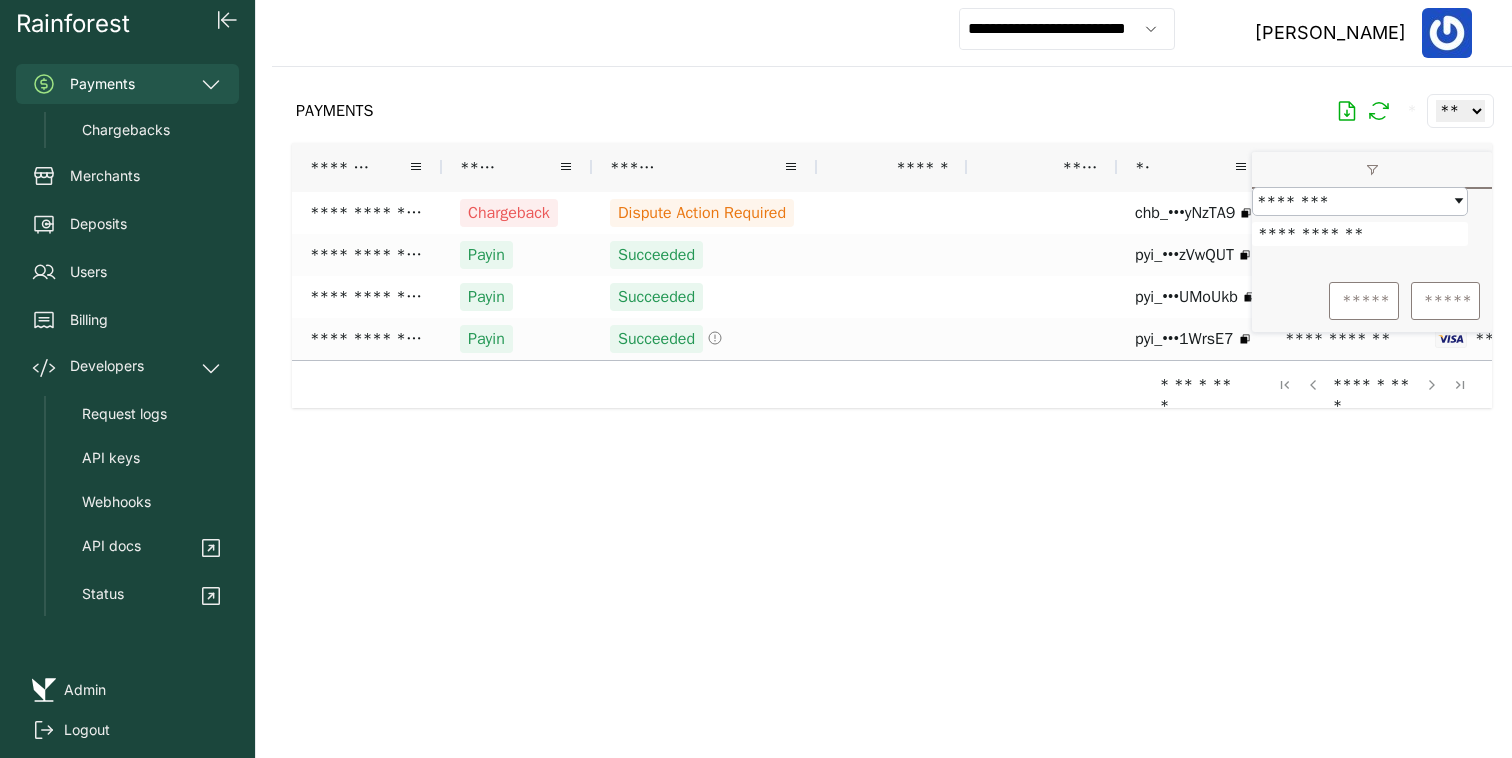 click at bounding box center (892, 396) 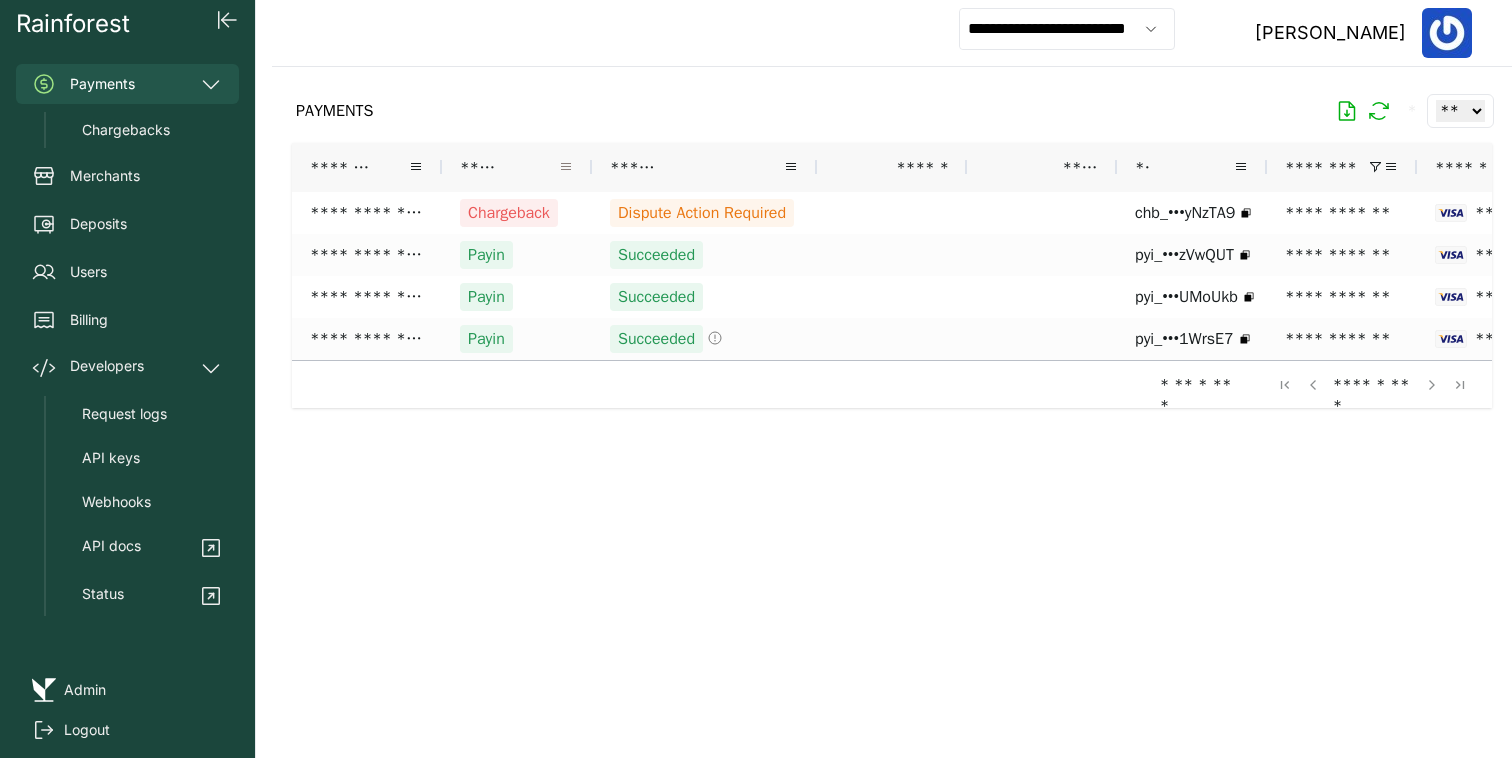 click at bounding box center (566, 167) 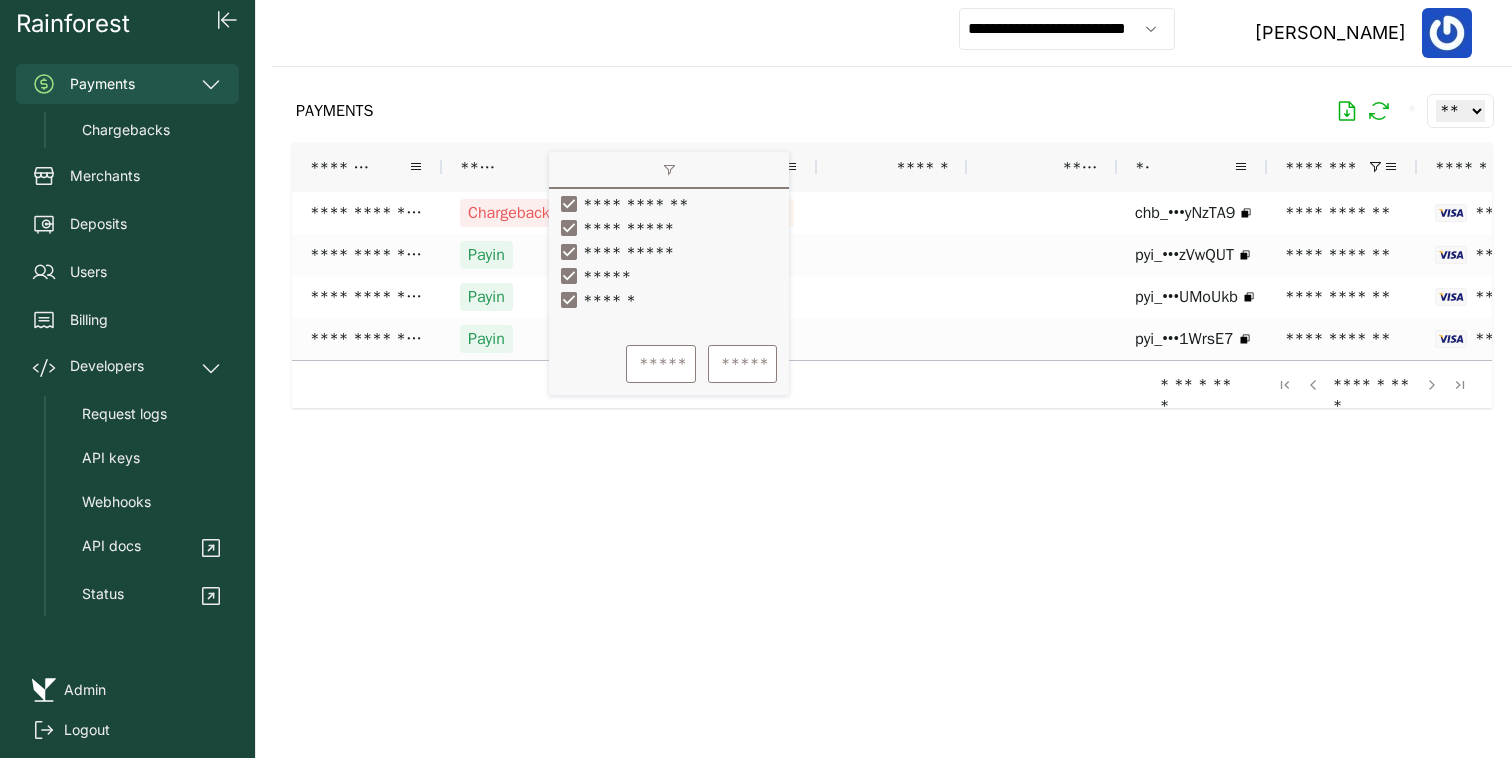 click on "**********" at bounding box center [627, 252] 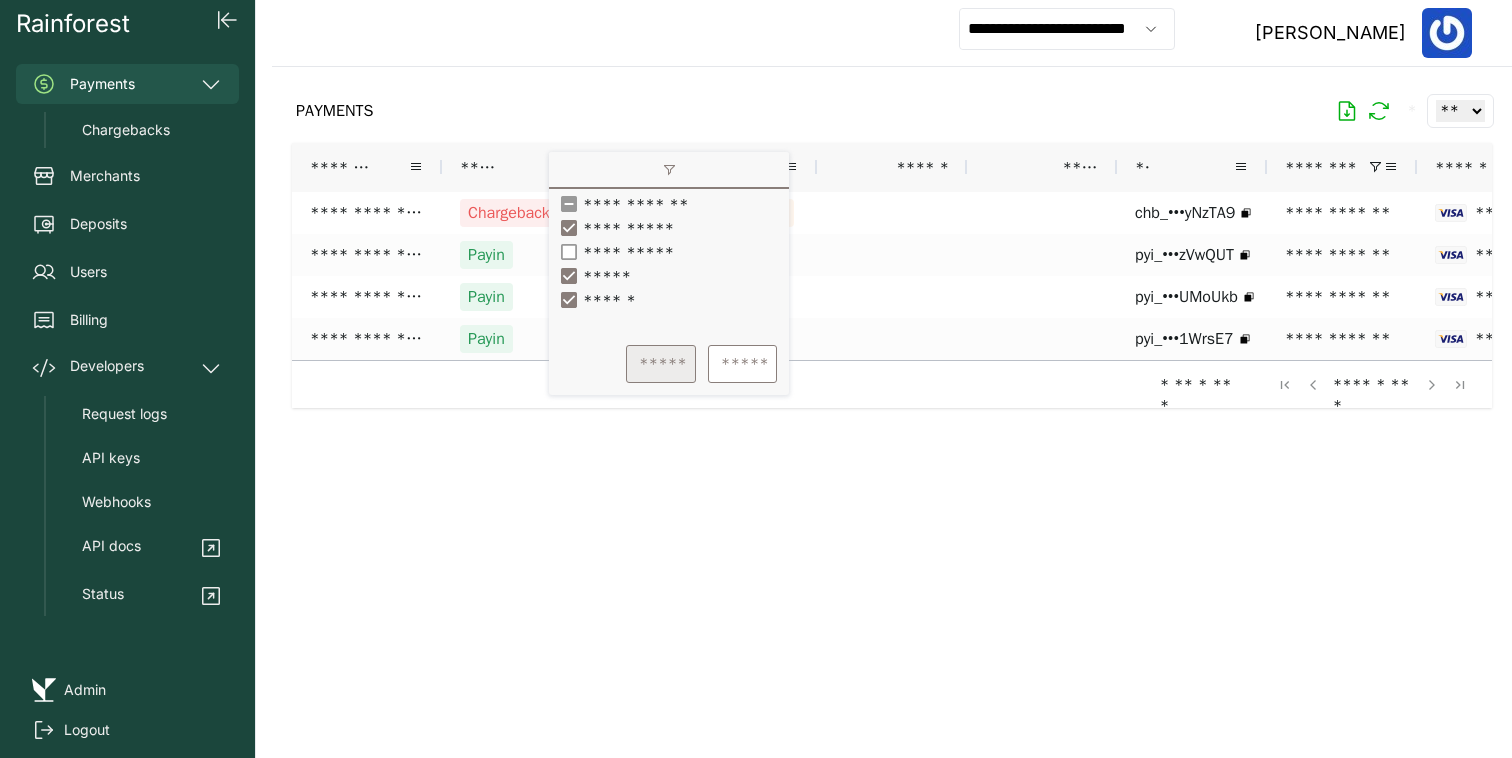 click on "*****" at bounding box center [661, 364] 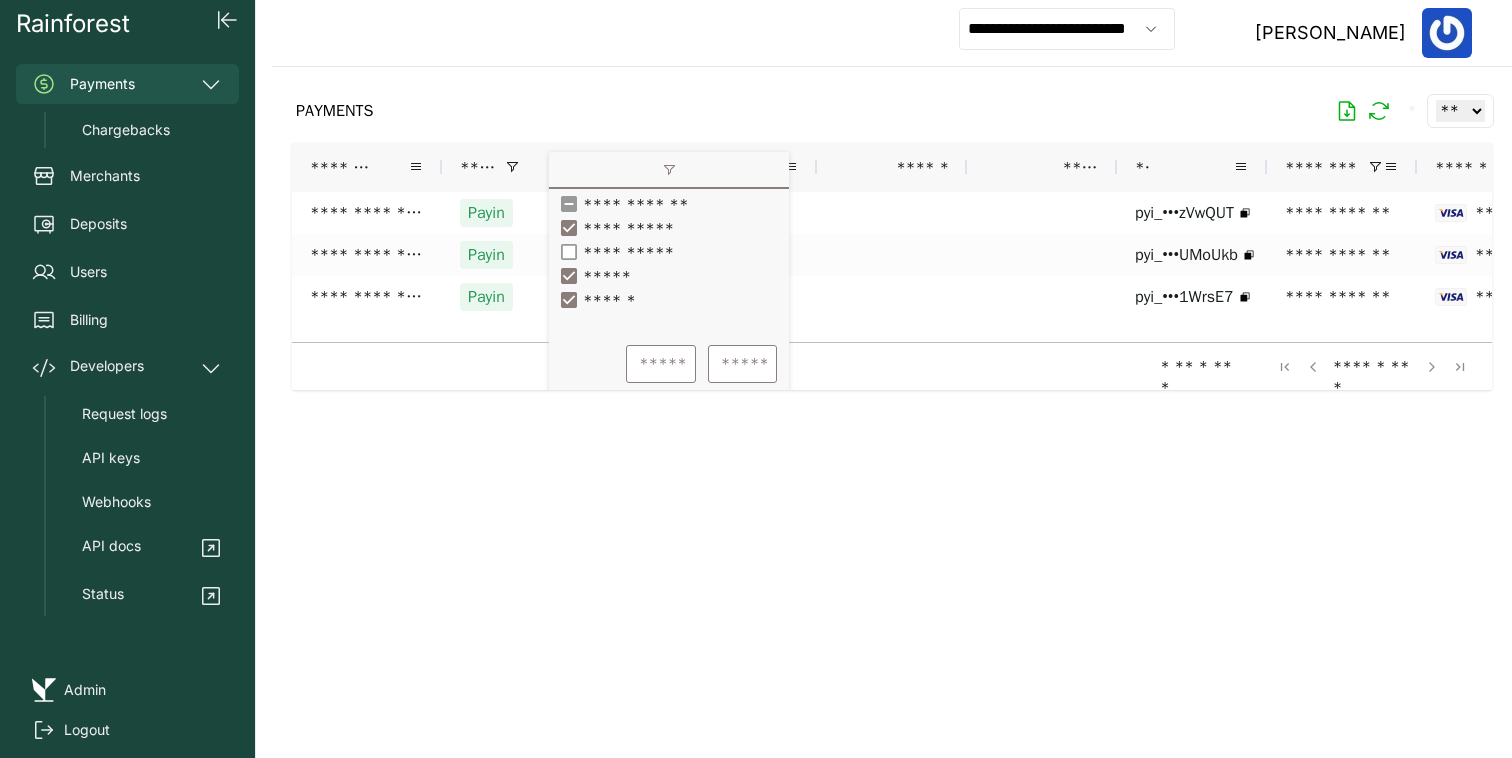 click at bounding box center [892, 396] 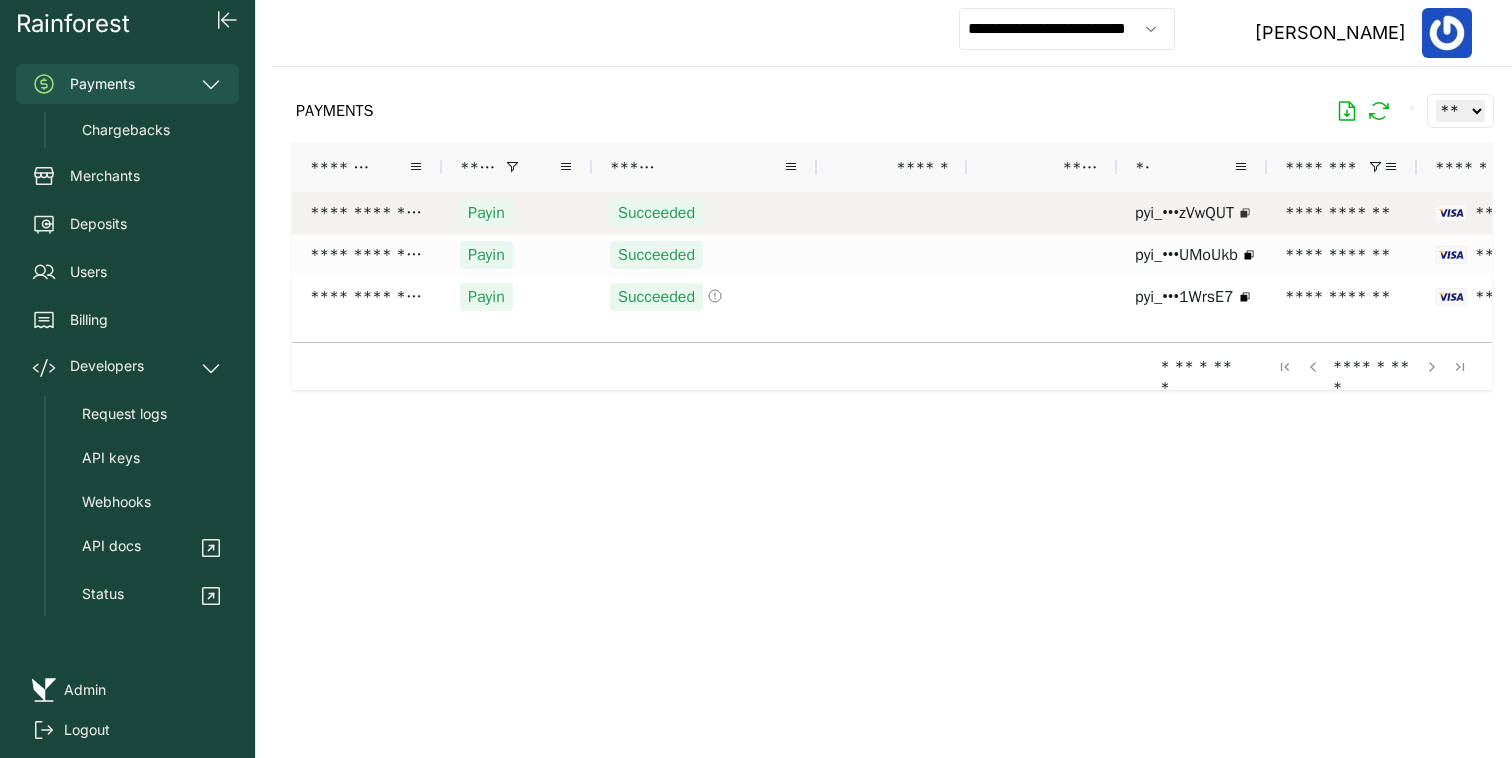 click 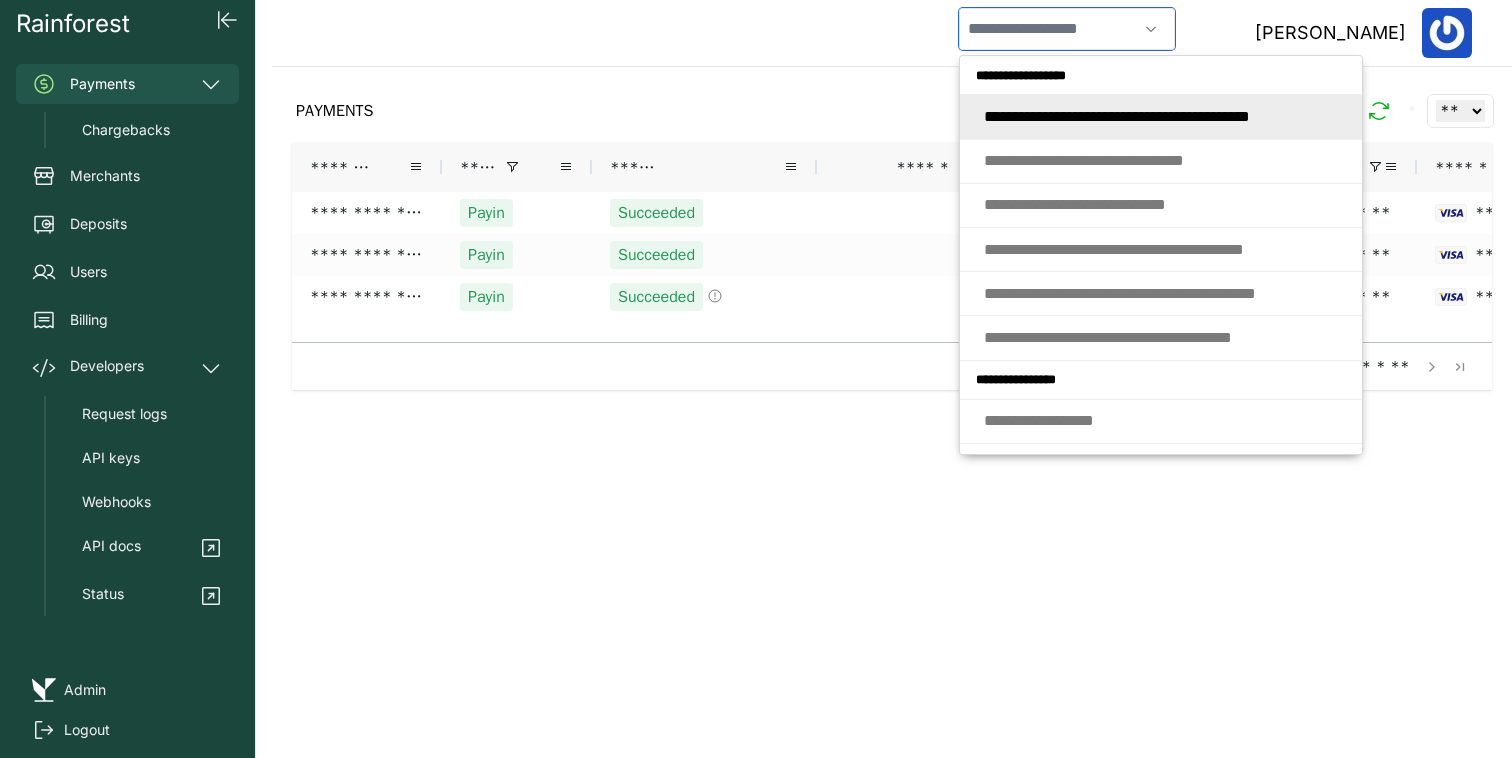 click at bounding box center (1048, 29) 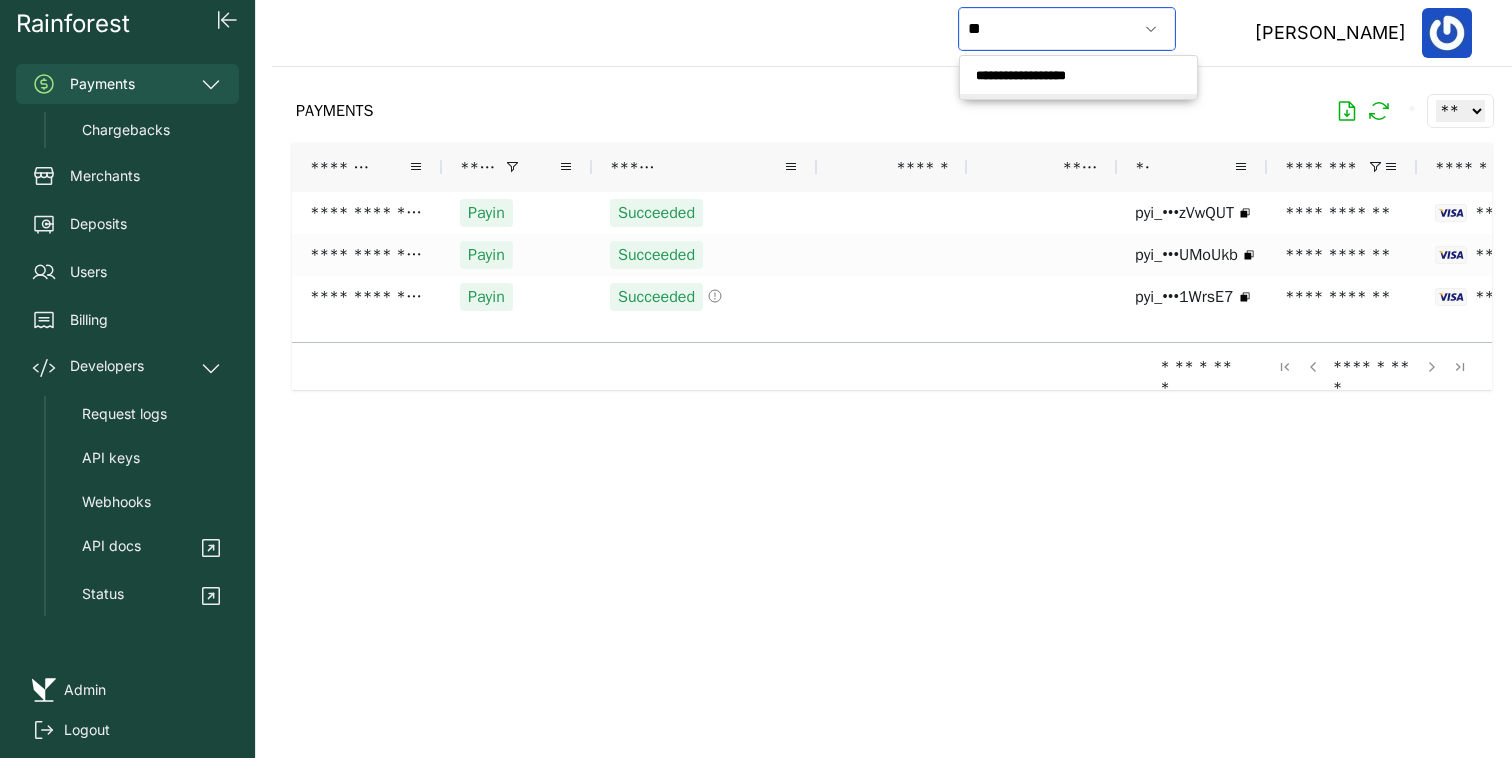 type on "*" 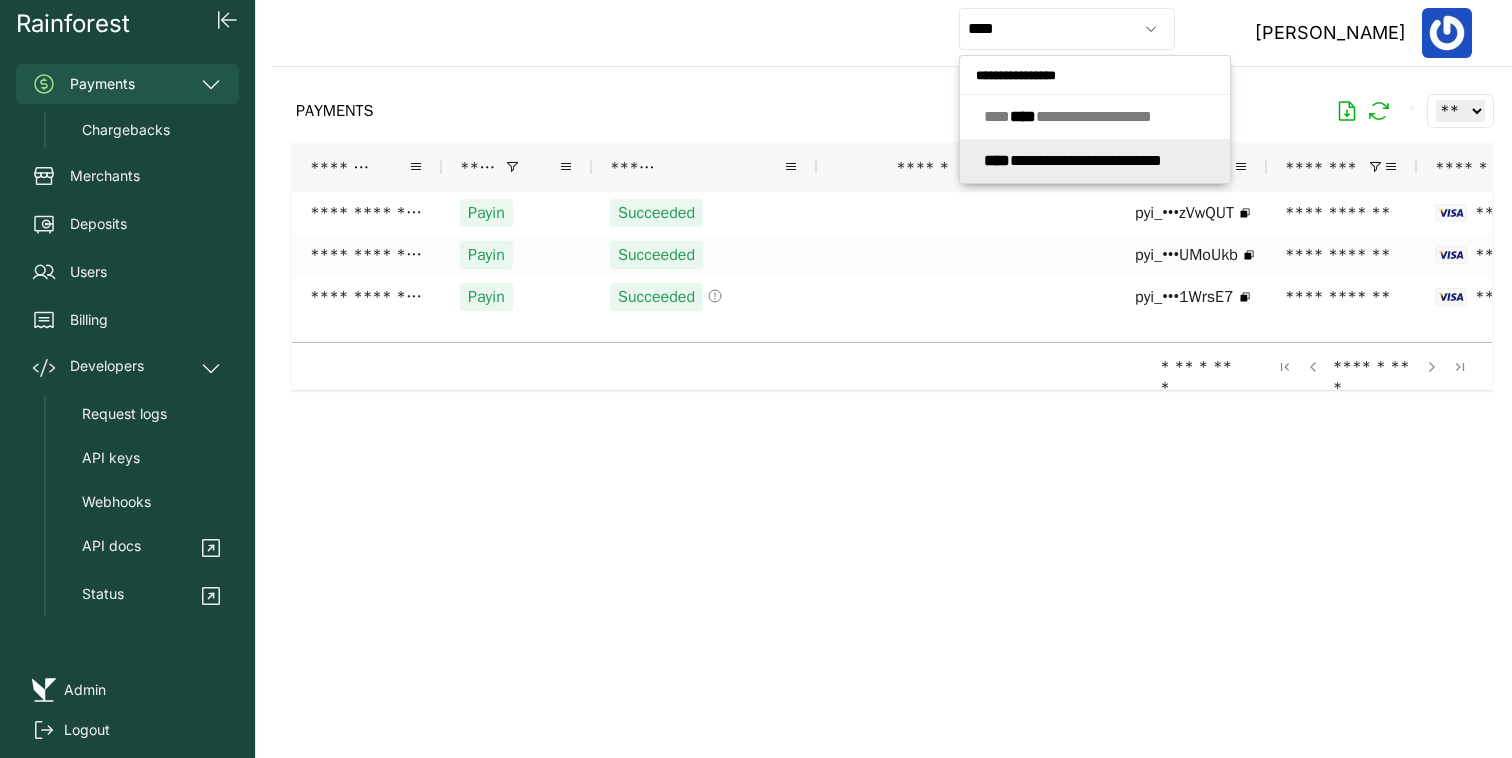 type on "**********" 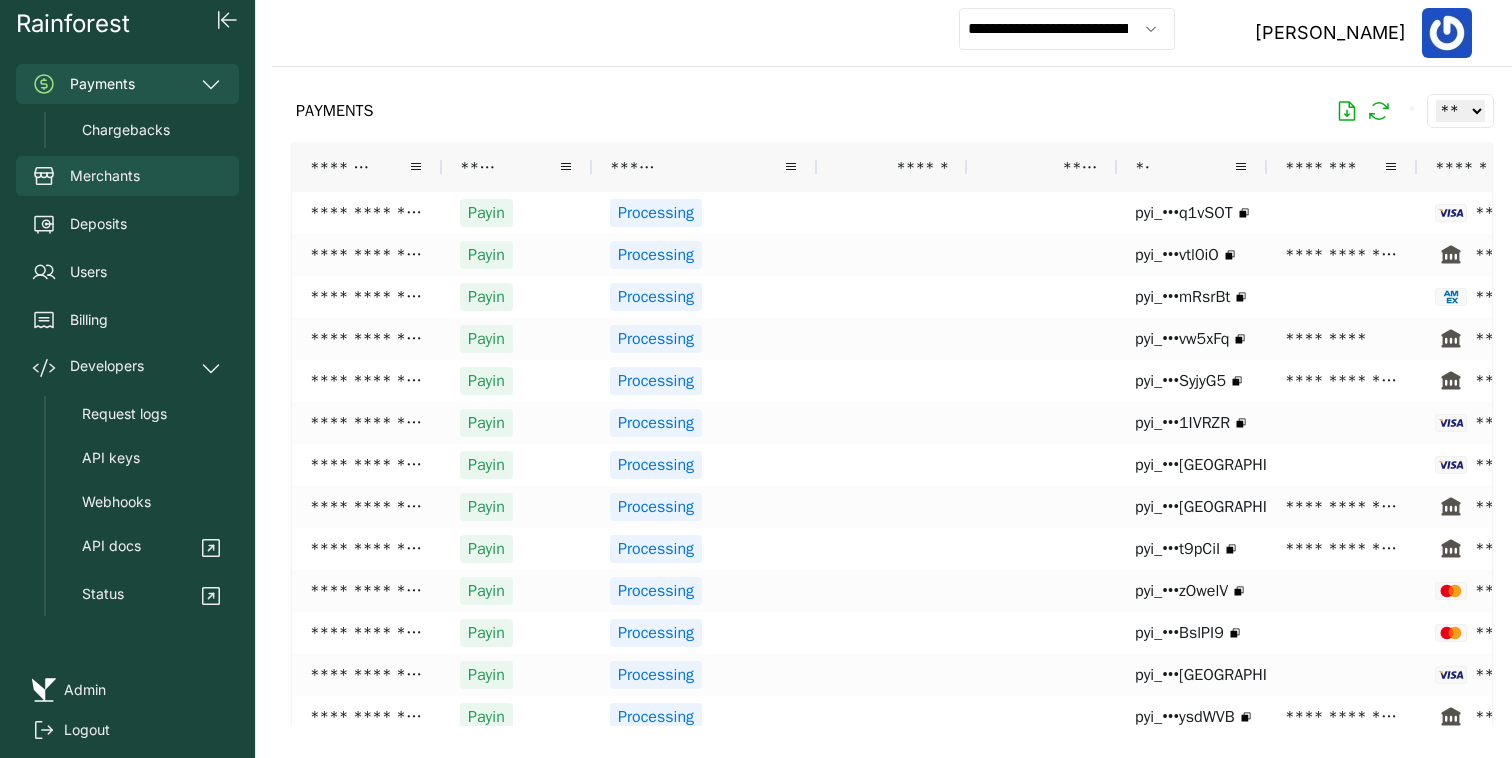 click on "Merchants" at bounding box center [127, 176] 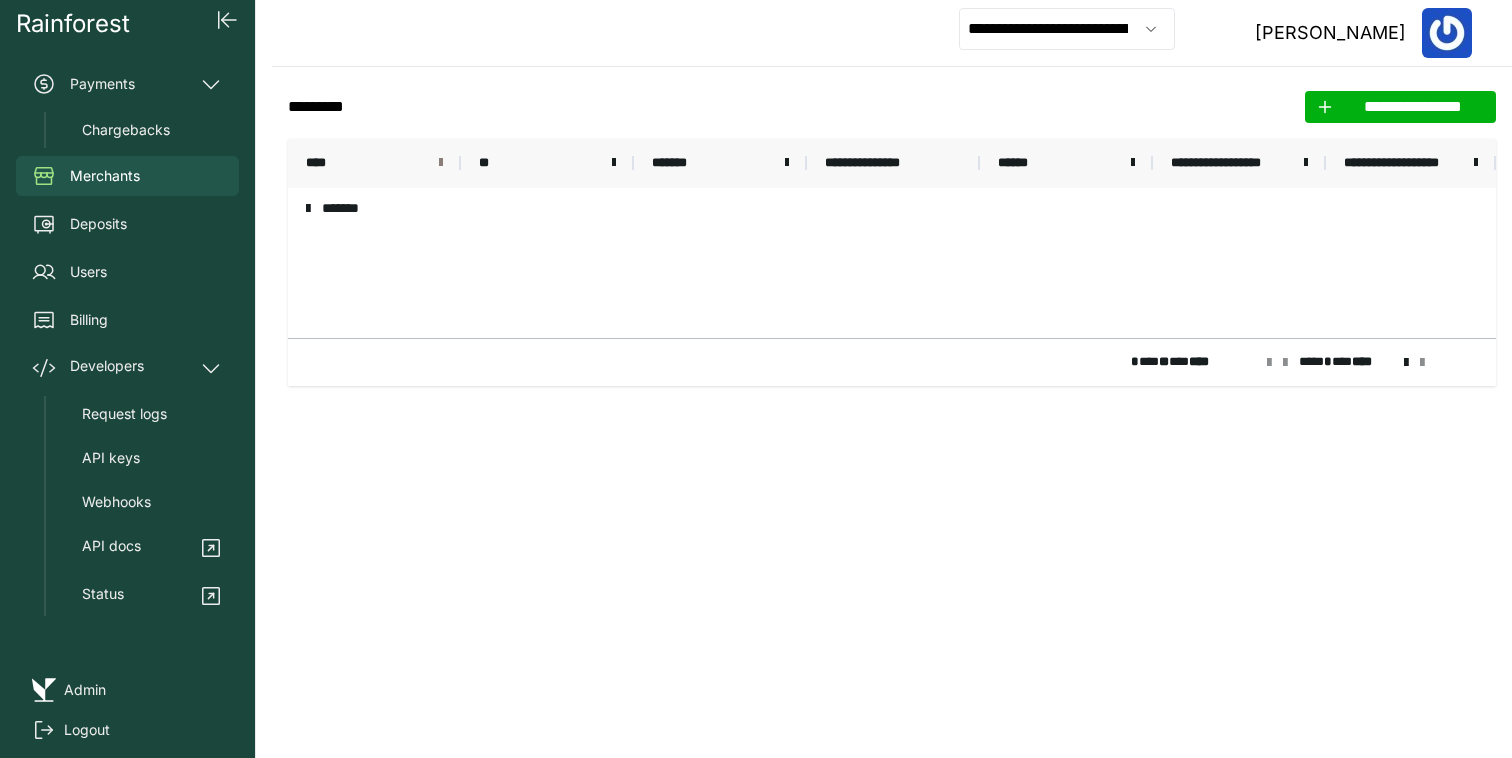 click at bounding box center [441, 163] 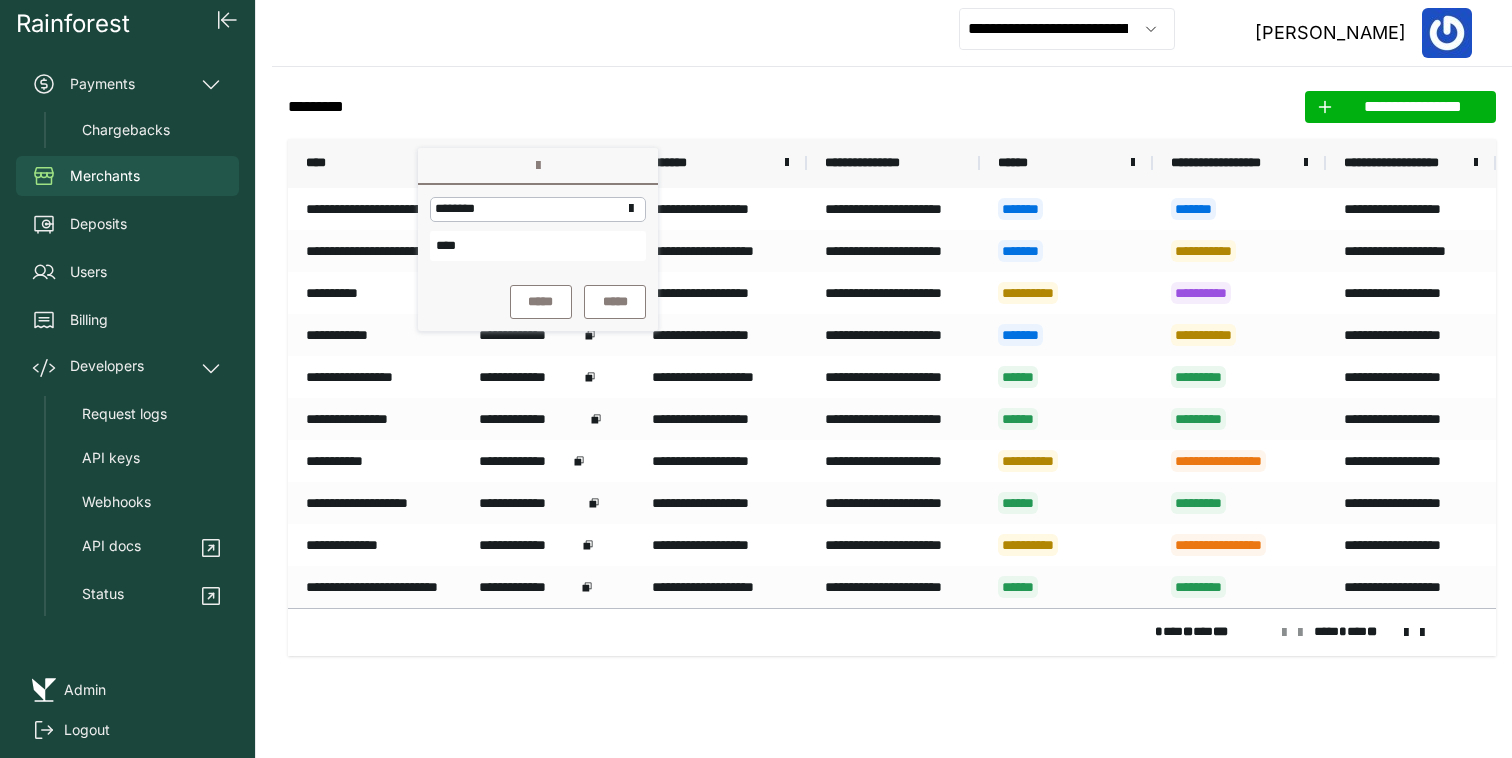 type on "****" 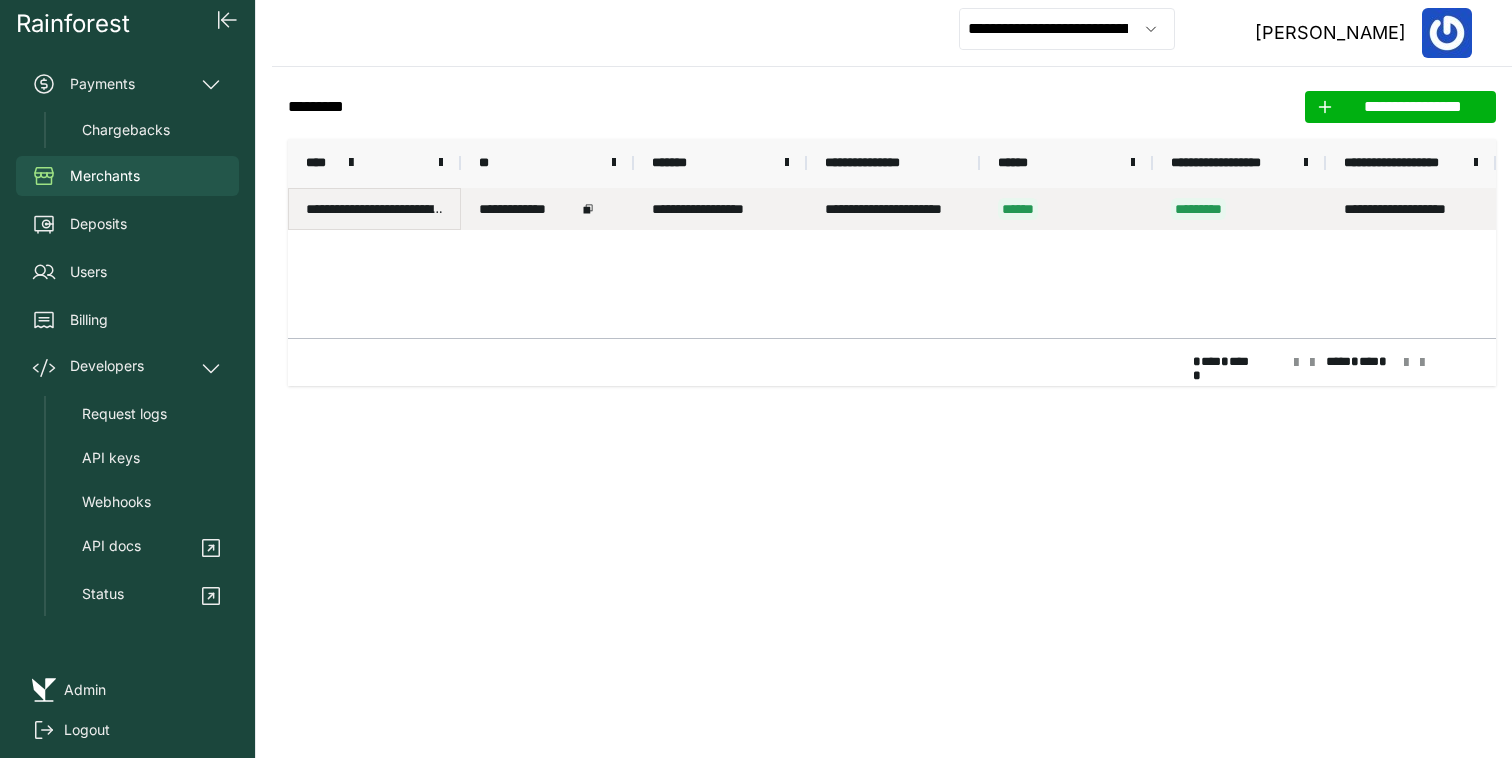 click on "**********" at bounding box center [374, 209] 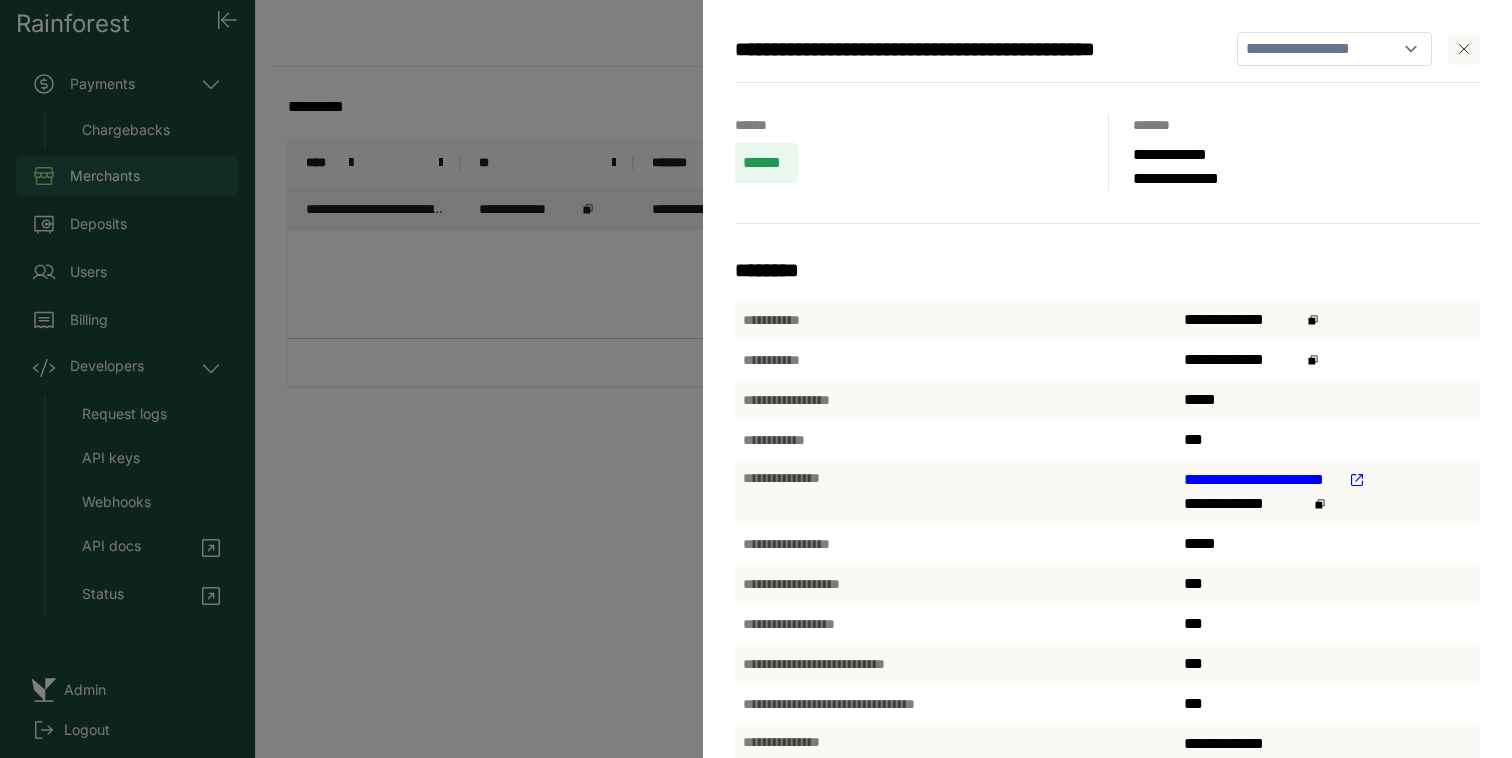 click on "**********" at bounding box center (756, 379) 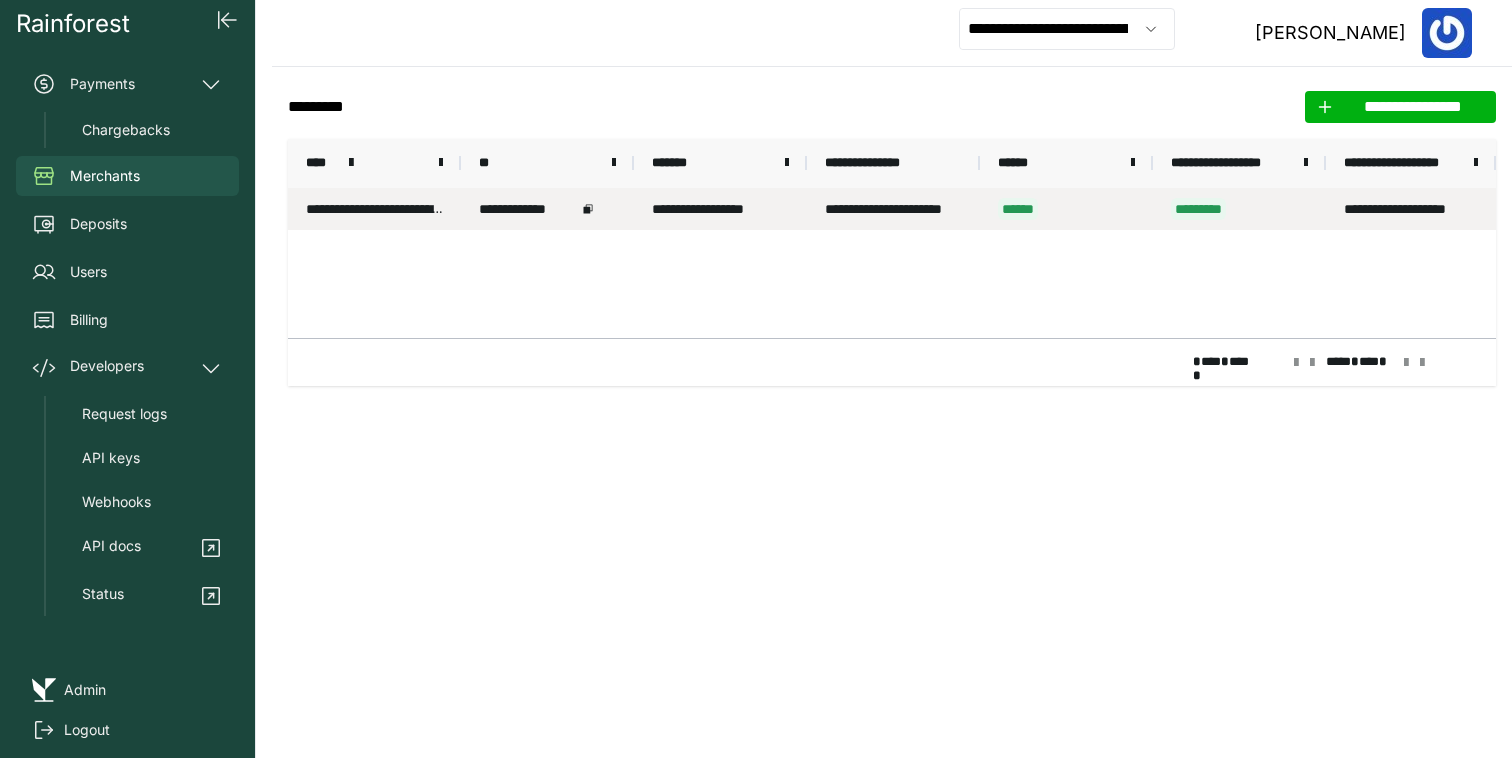 click on "**********" at bounding box center (547, 209) 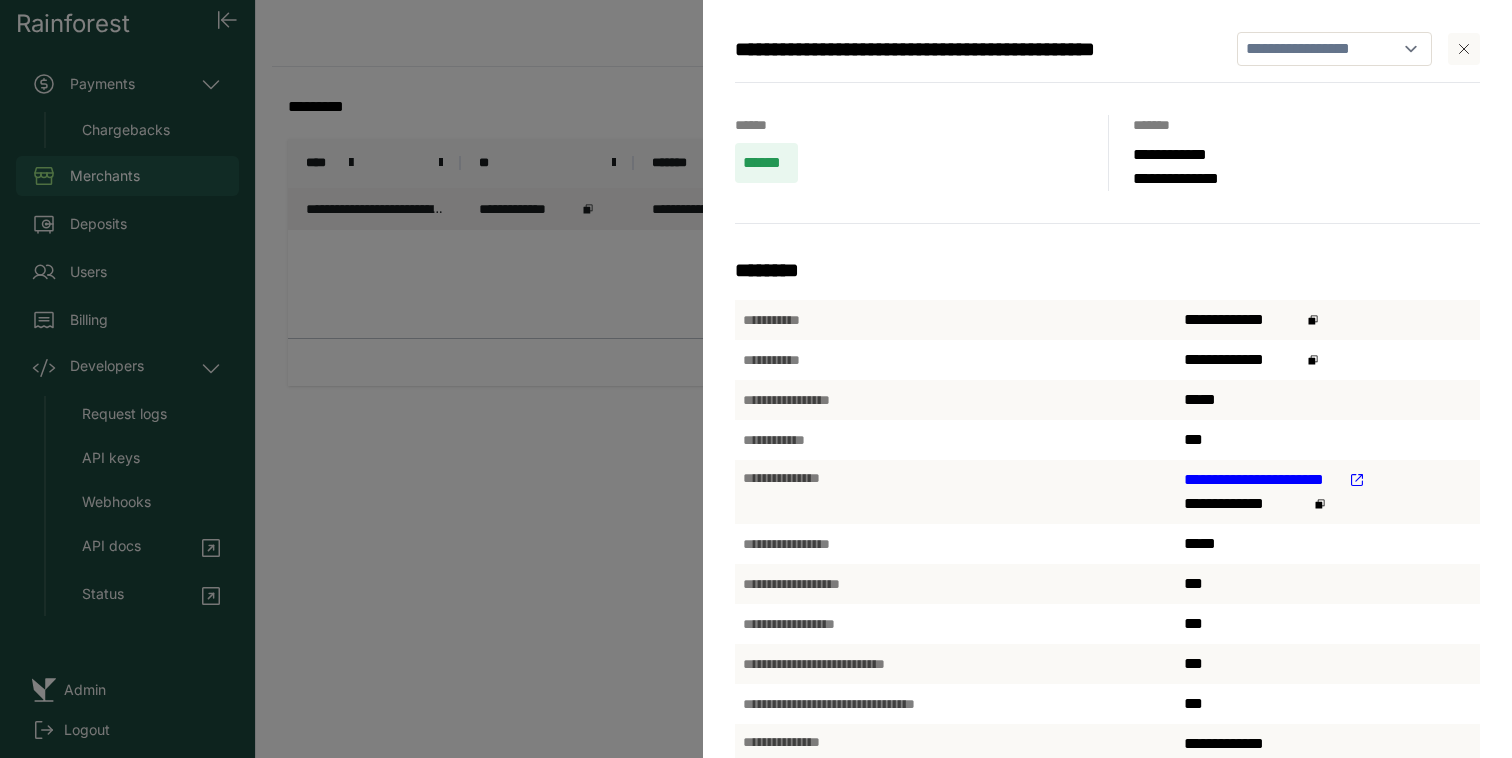 click on "**********" at bounding box center (756, 379) 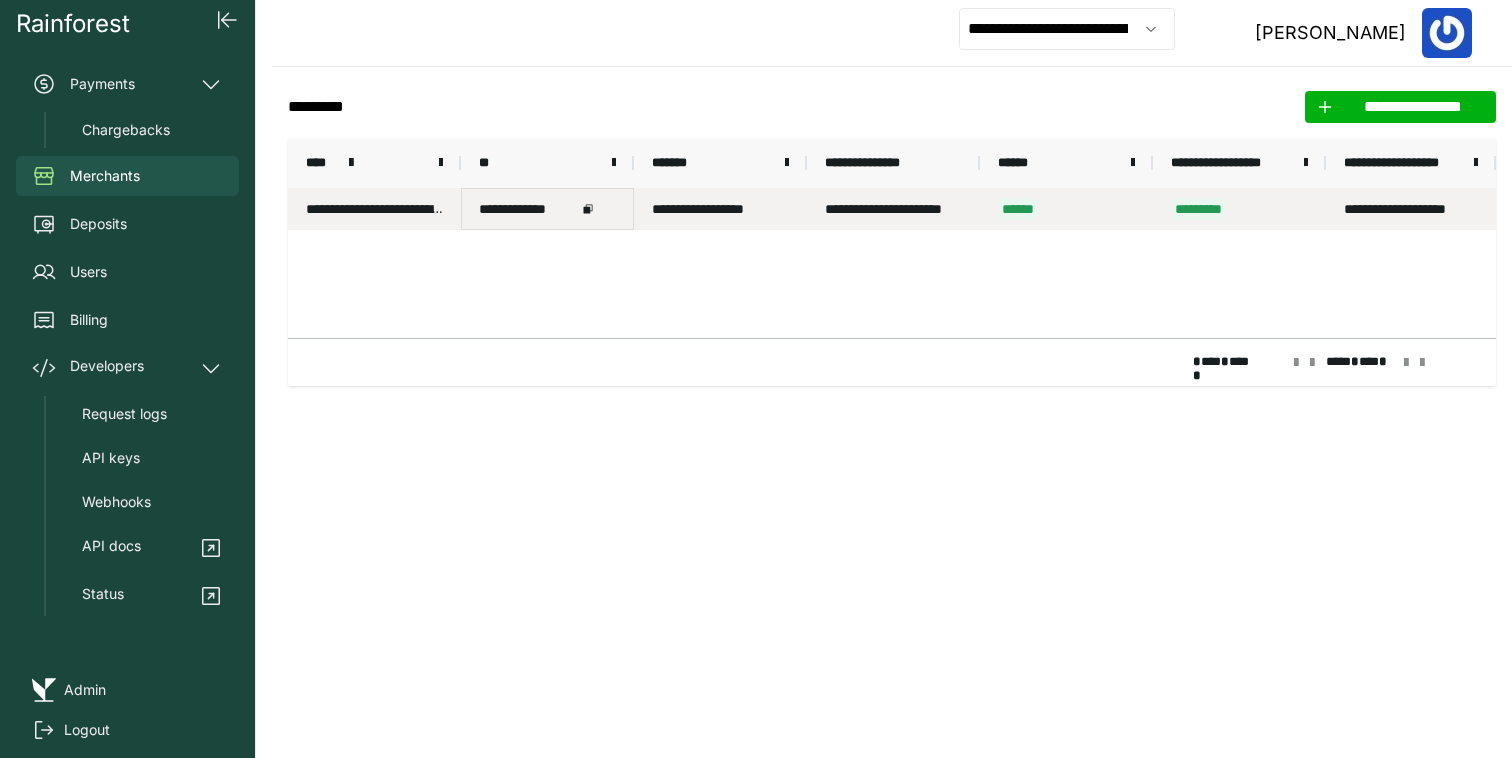 click 